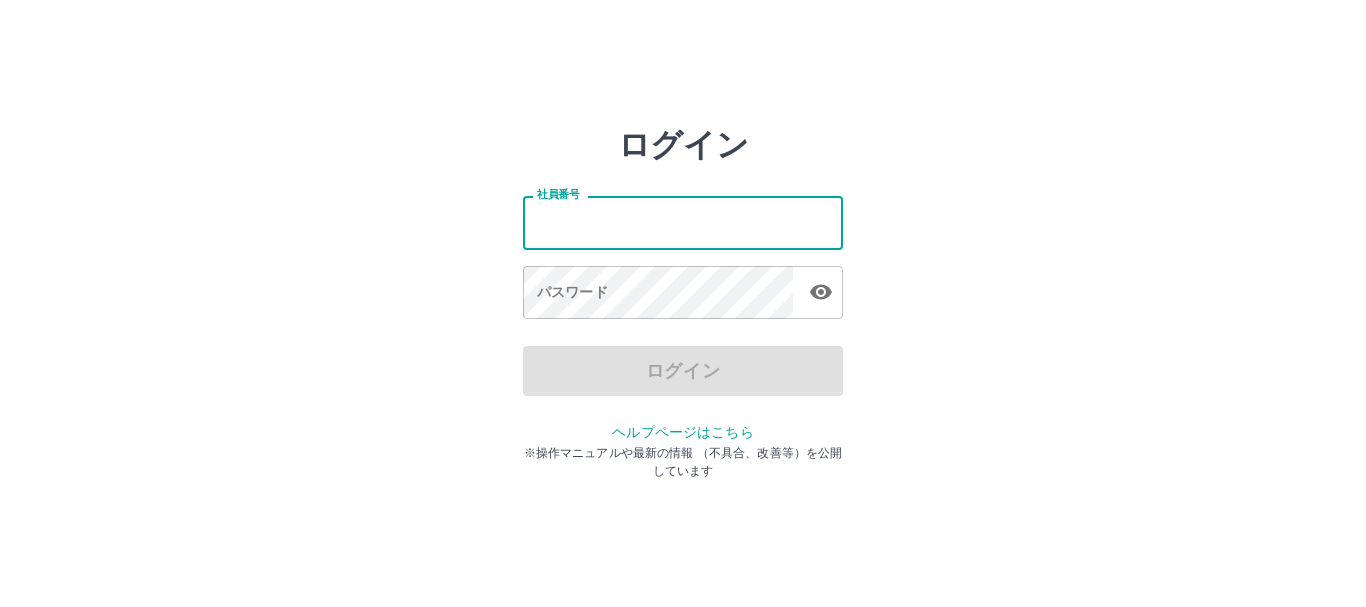 scroll, scrollTop: 0, scrollLeft: 0, axis: both 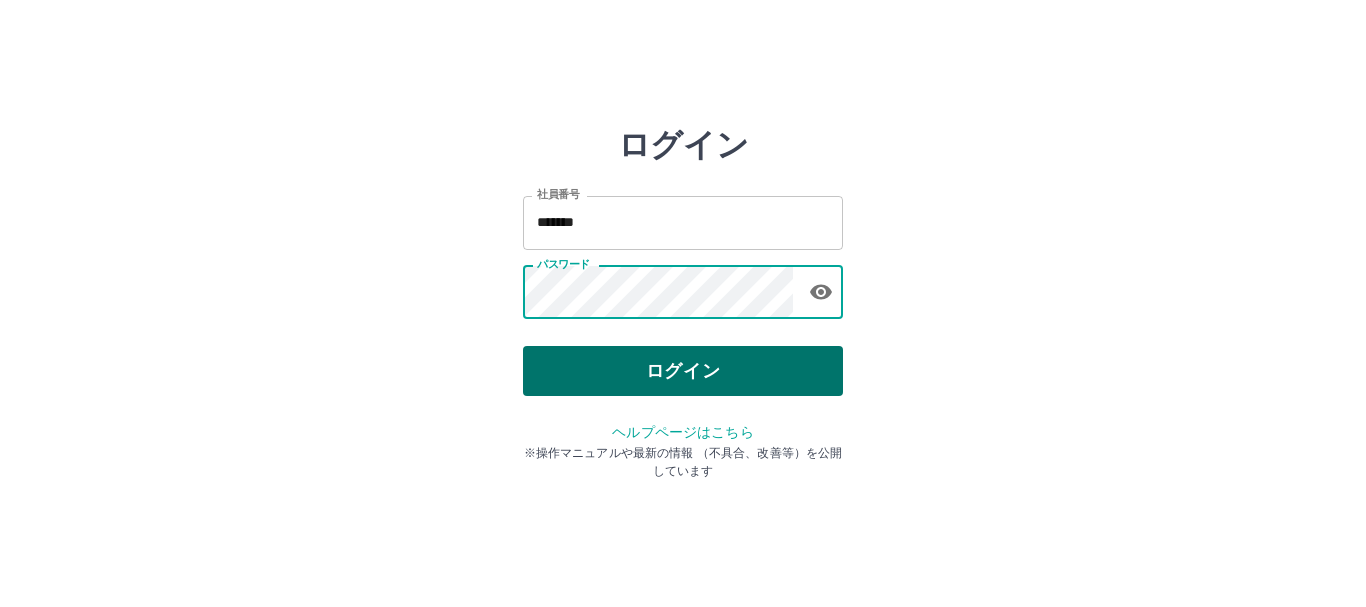 click on "ログイン" at bounding box center [683, 371] 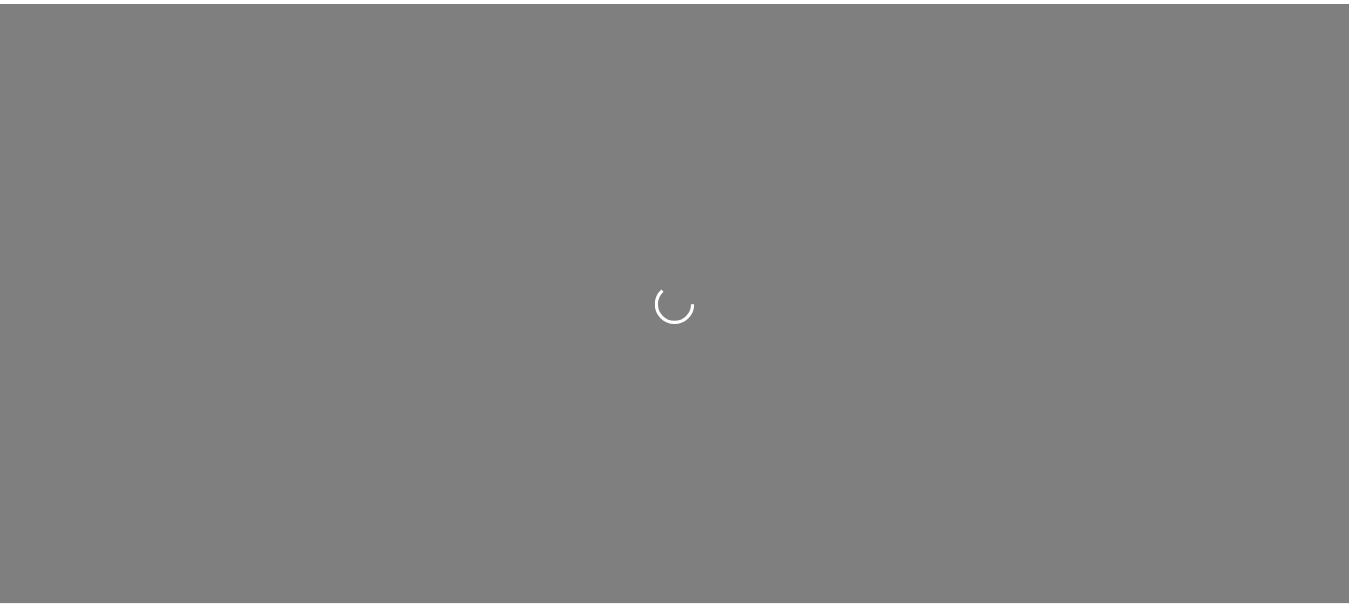 scroll, scrollTop: 0, scrollLeft: 0, axis: both 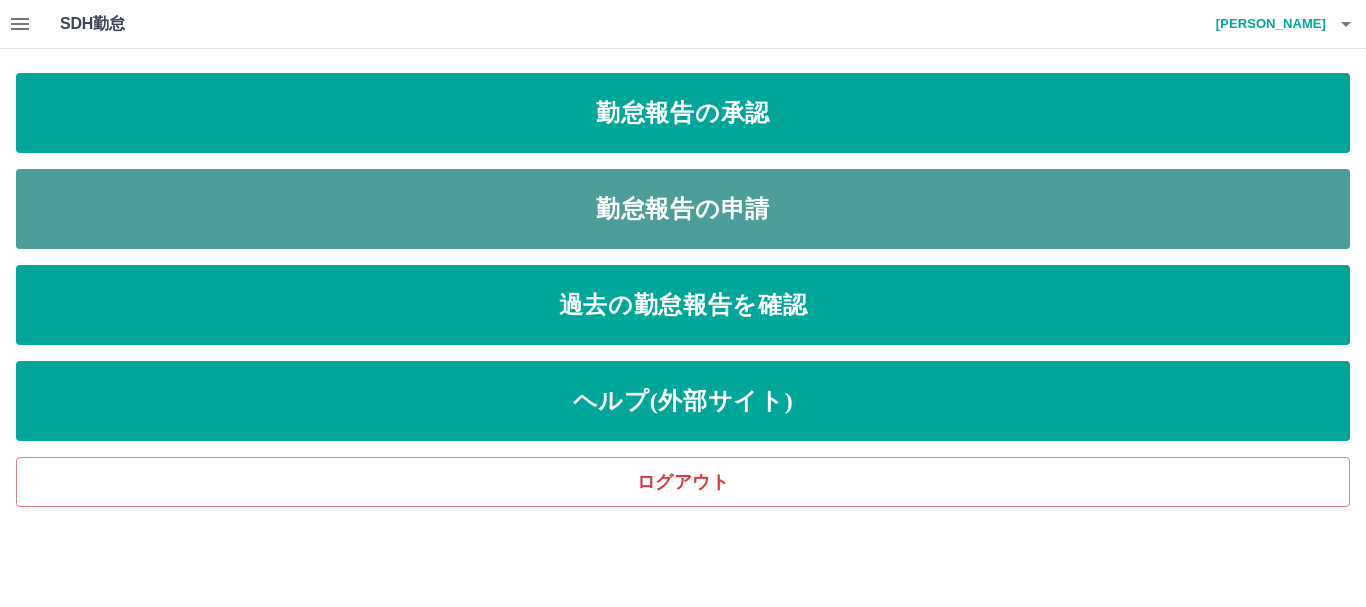 click on "勤怠報告の申請" at bounding box center (683, 209) 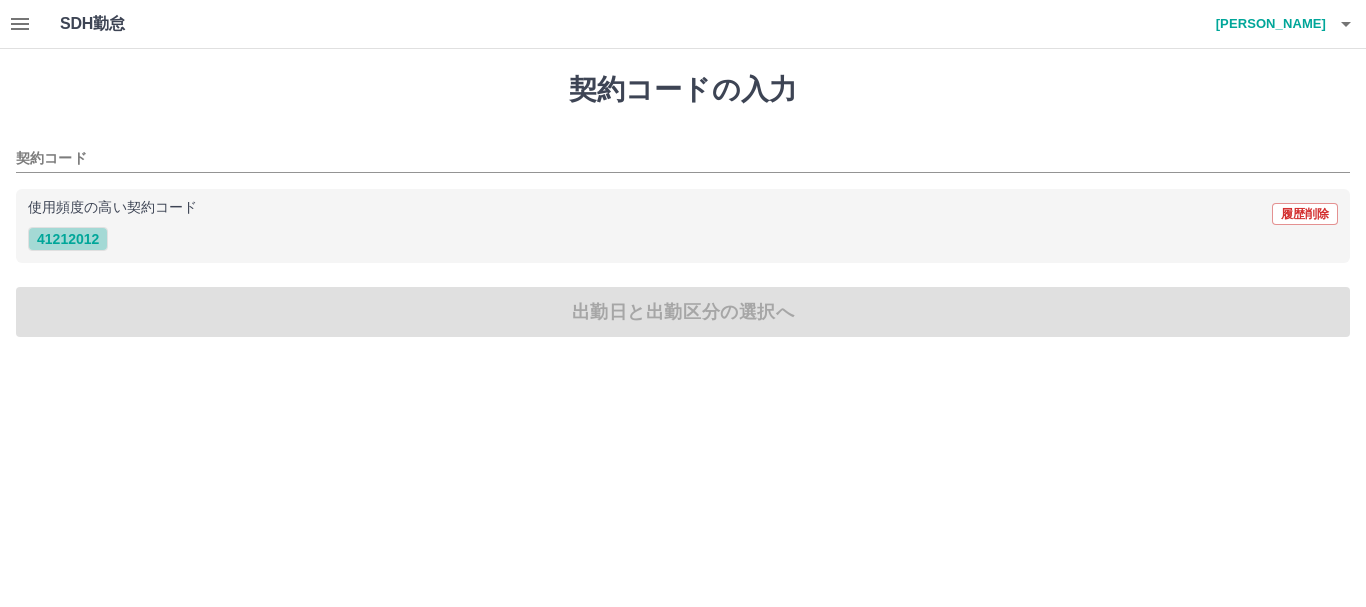 click on "41212012" at bounding box center (68, 239) 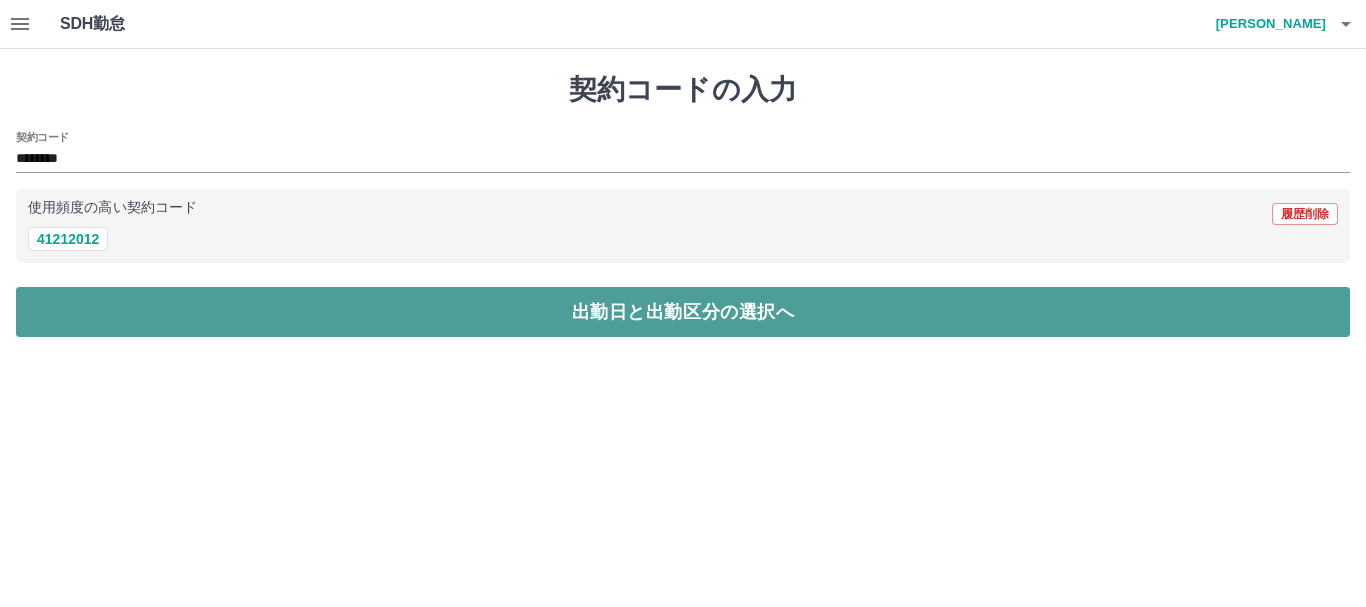 click on "出勤日と出勤区分の選択へ" at bounding box center (683, 312) 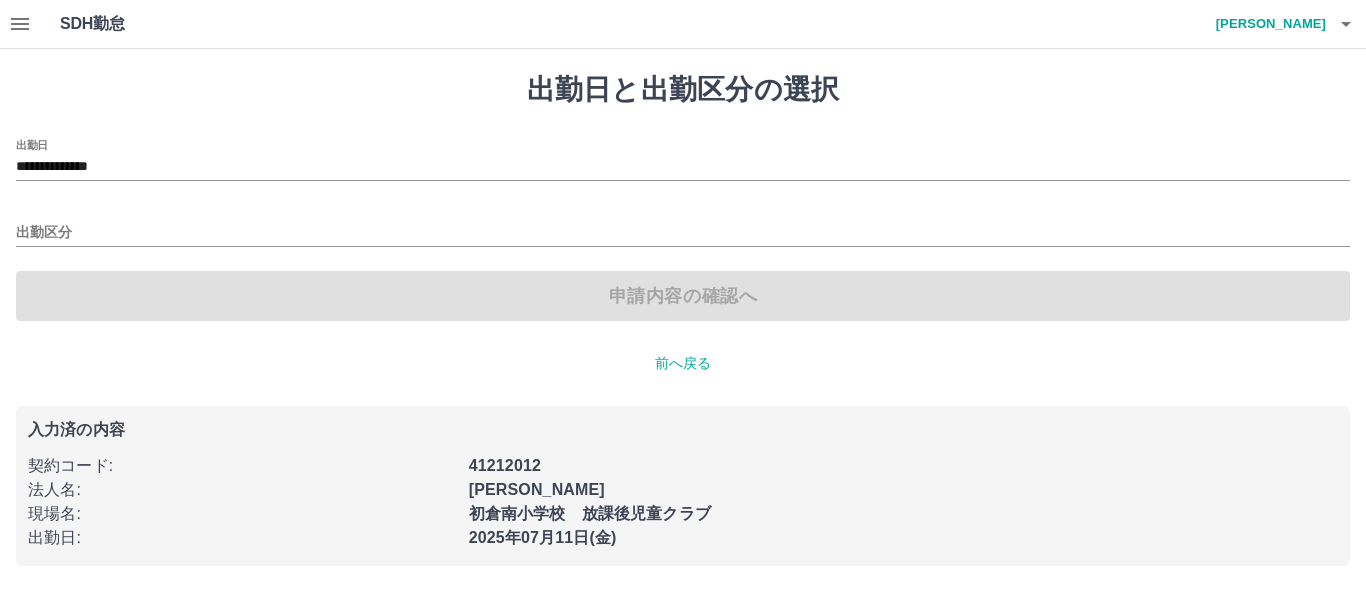 click 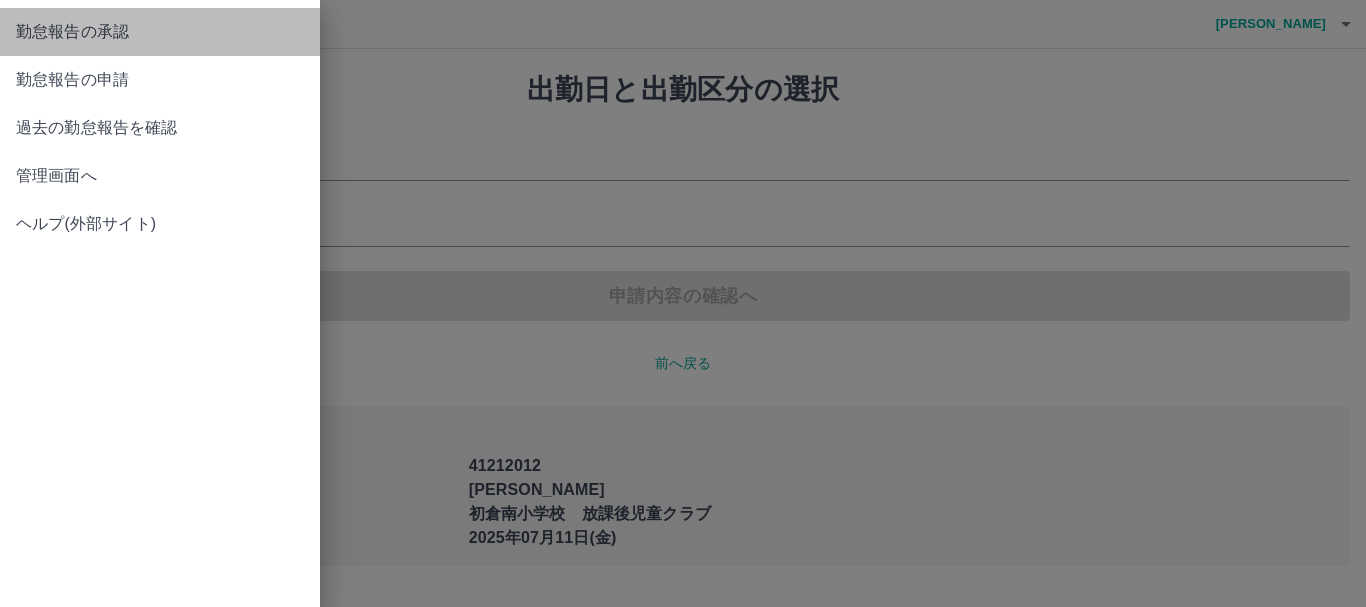 click on "勤怠報告の承認" at bounding box center [160, 32] 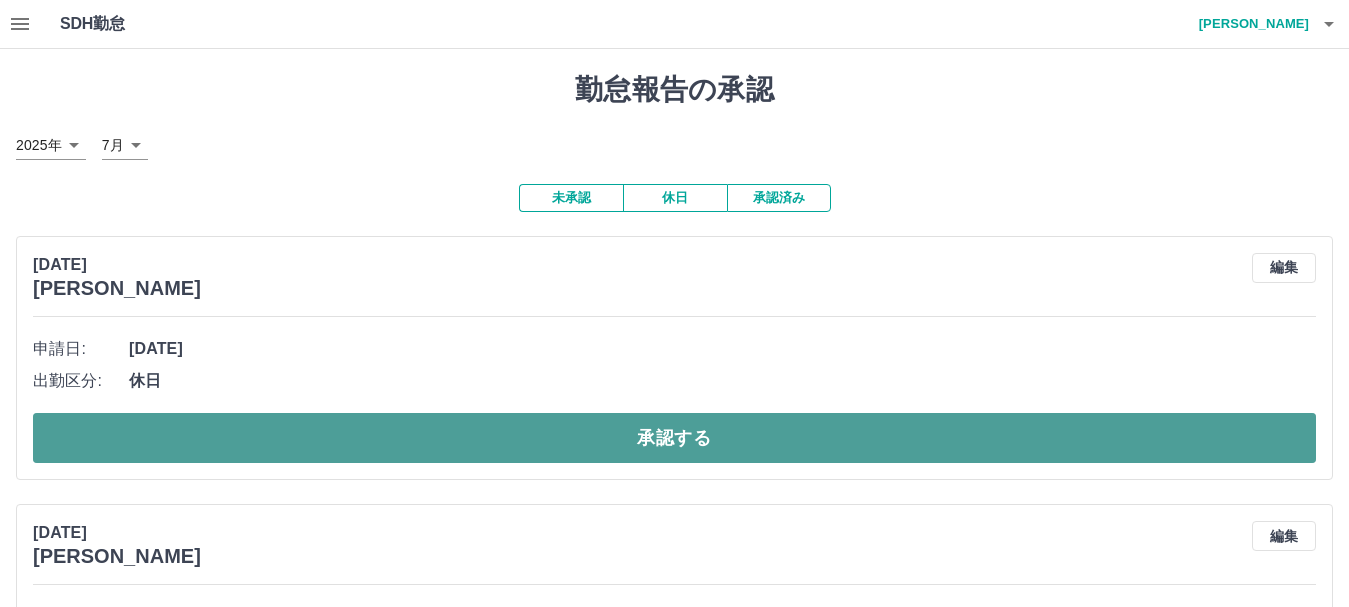 drag, startPoint x: 647, startPoint y: 445, endPoint x: 663, endPoint y: 424, distance: 26.400757 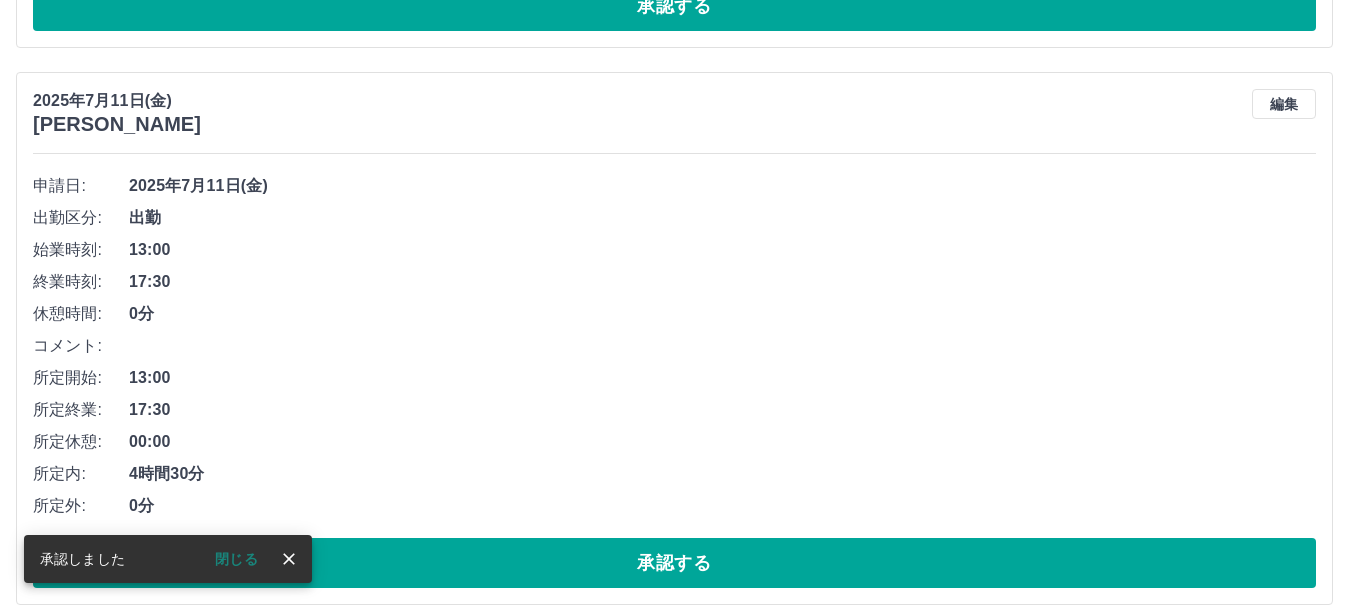 scroll, scrollTop: 800, scrollLeft: 0, axis: vertical 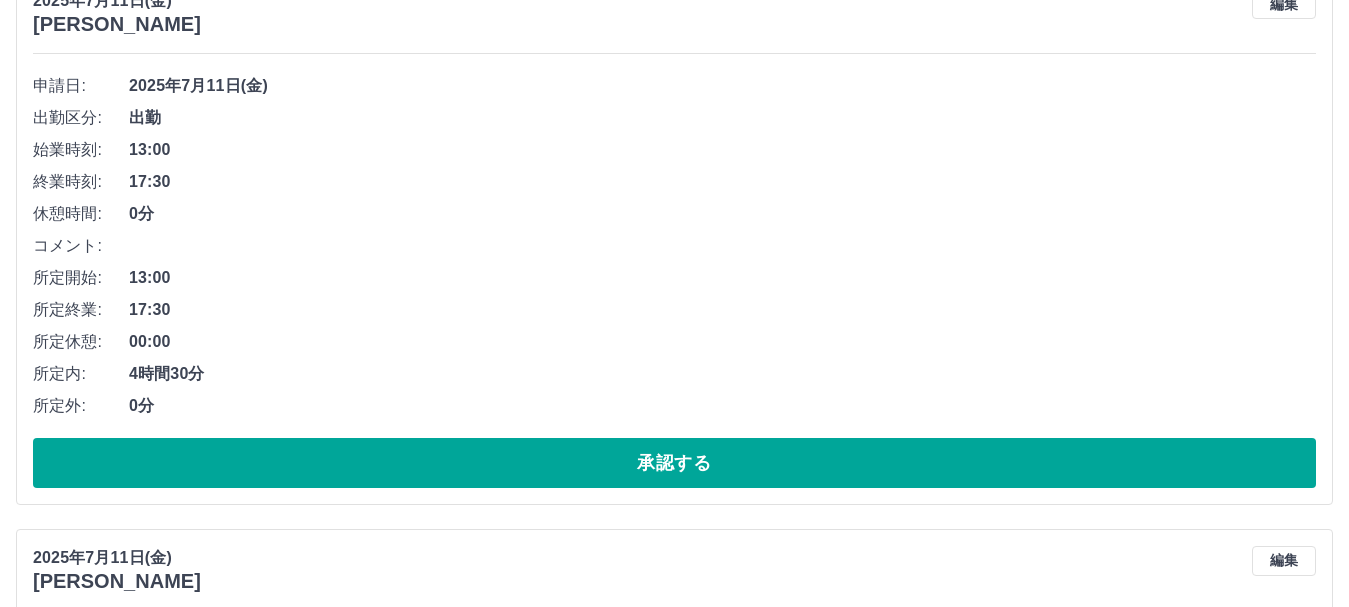 drag, startPoint x: 700, startPoint y: 452, endPoint x: 680, endPoint y: 443, distance: 21.931713 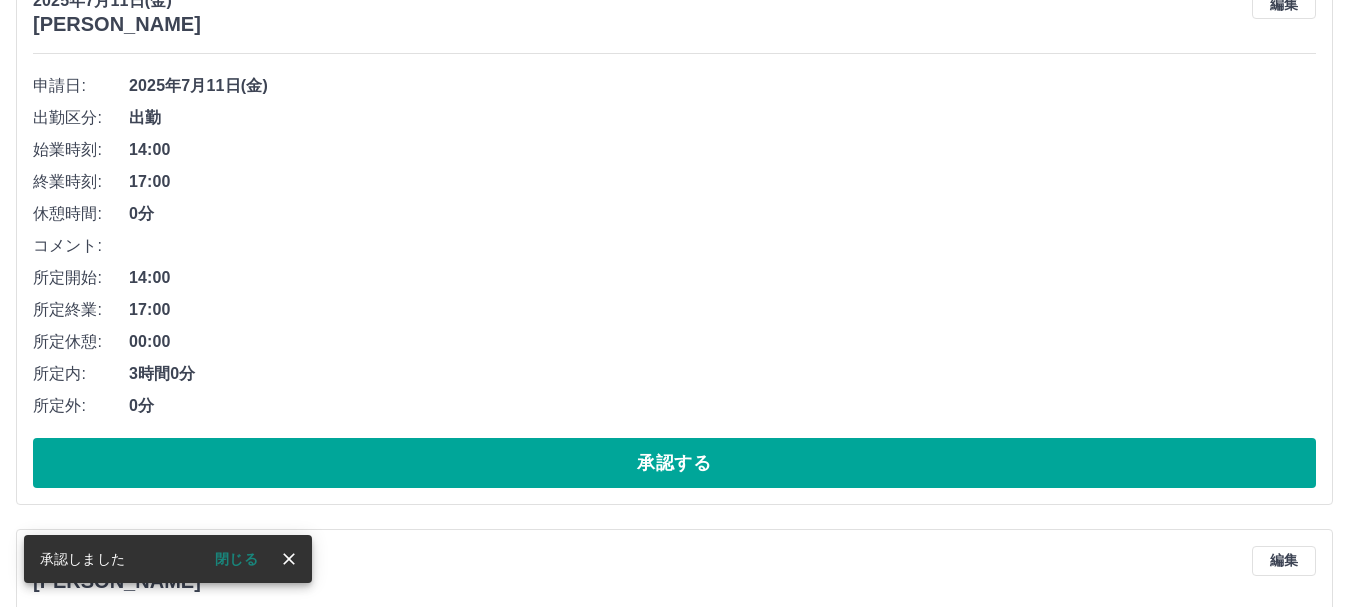 scroll, scrollTop: 243, scrollLeft: 0, axis: vertical 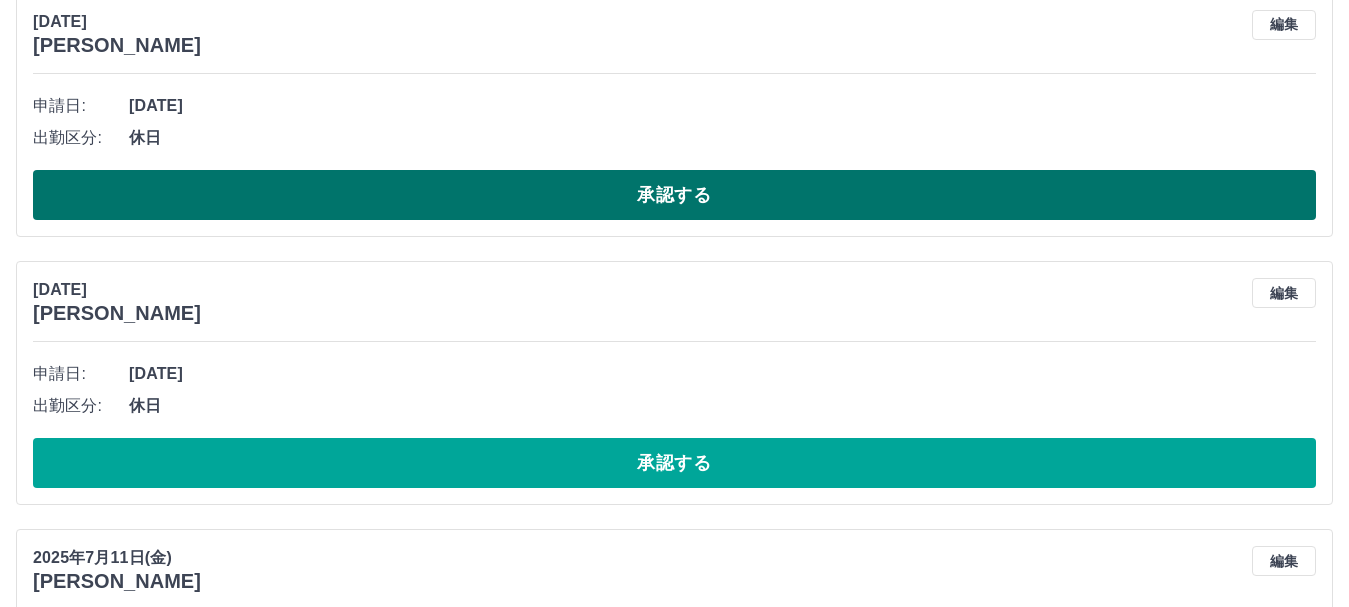 click on "承認する" at bounding box center (674, 195) 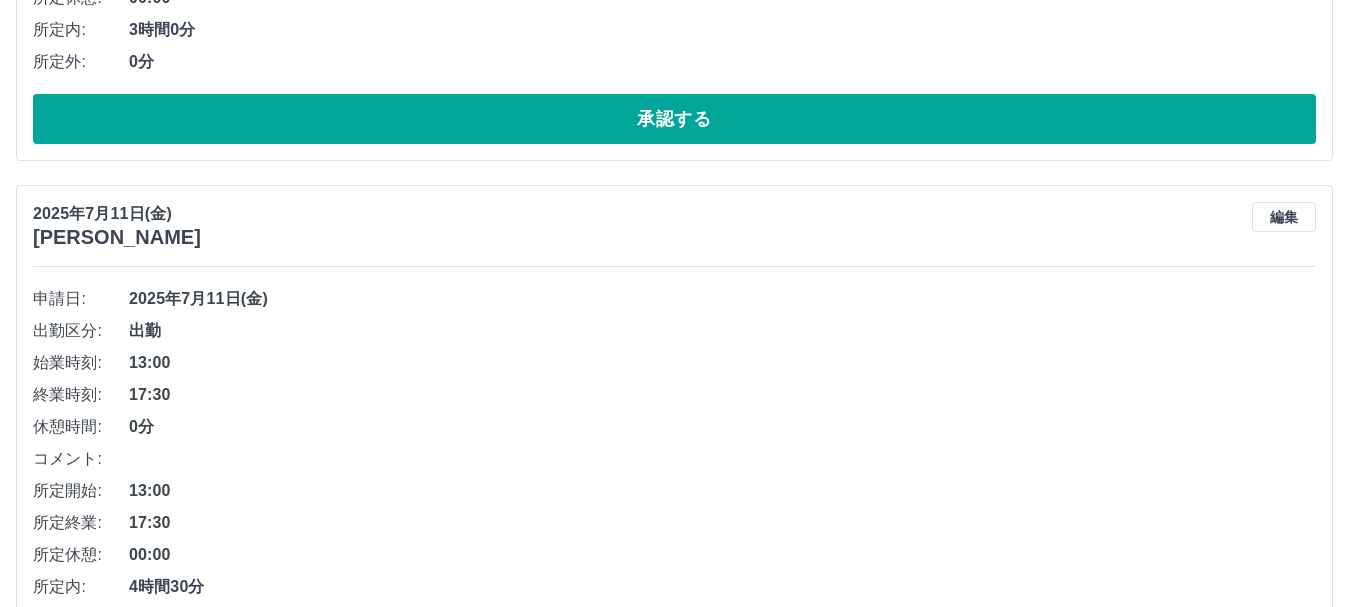 scroll, scrollTop: 1000, scrollLeft: 0, axis: vertical 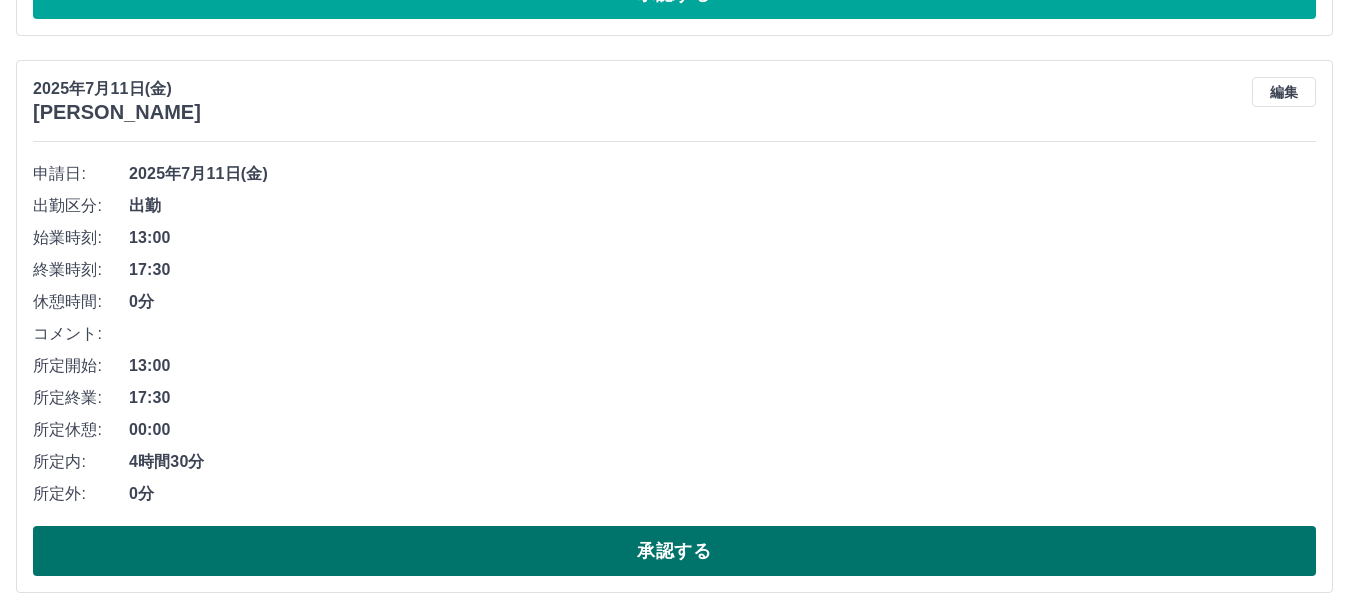 click on "承認する" at bounding box center (674, 551) 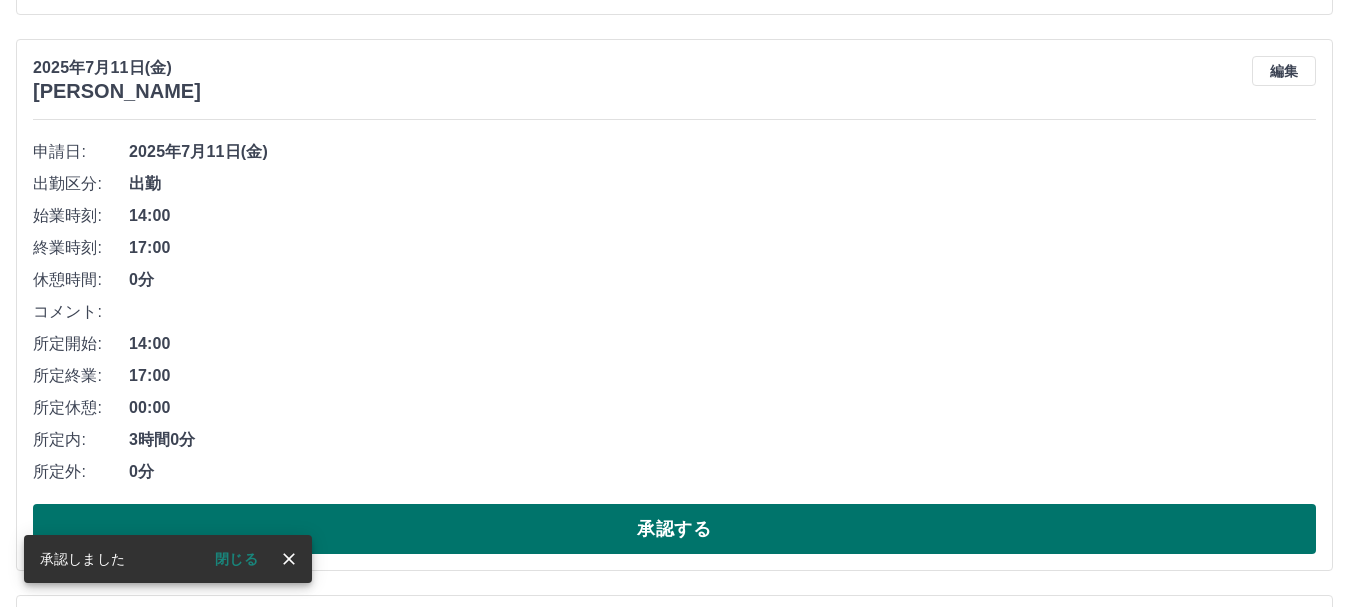 scroll, scrollTop: 500, scrollLeft: 0, axis: vertical 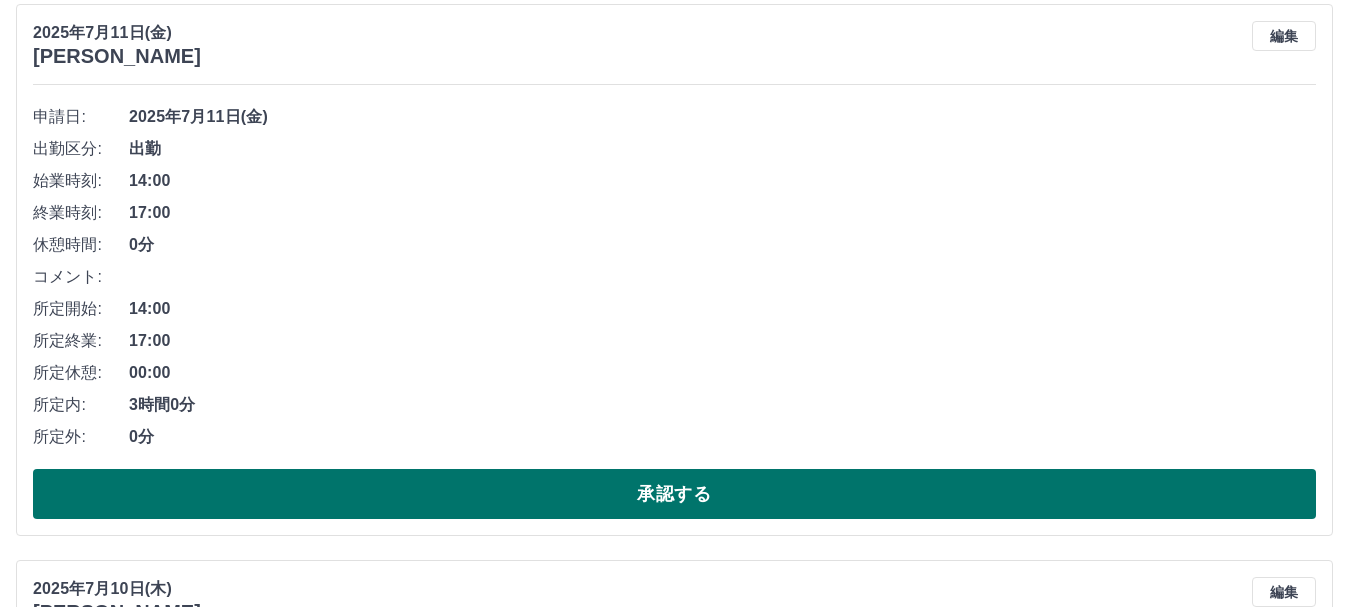 click on "承認する" at bounding box center [674, 494] 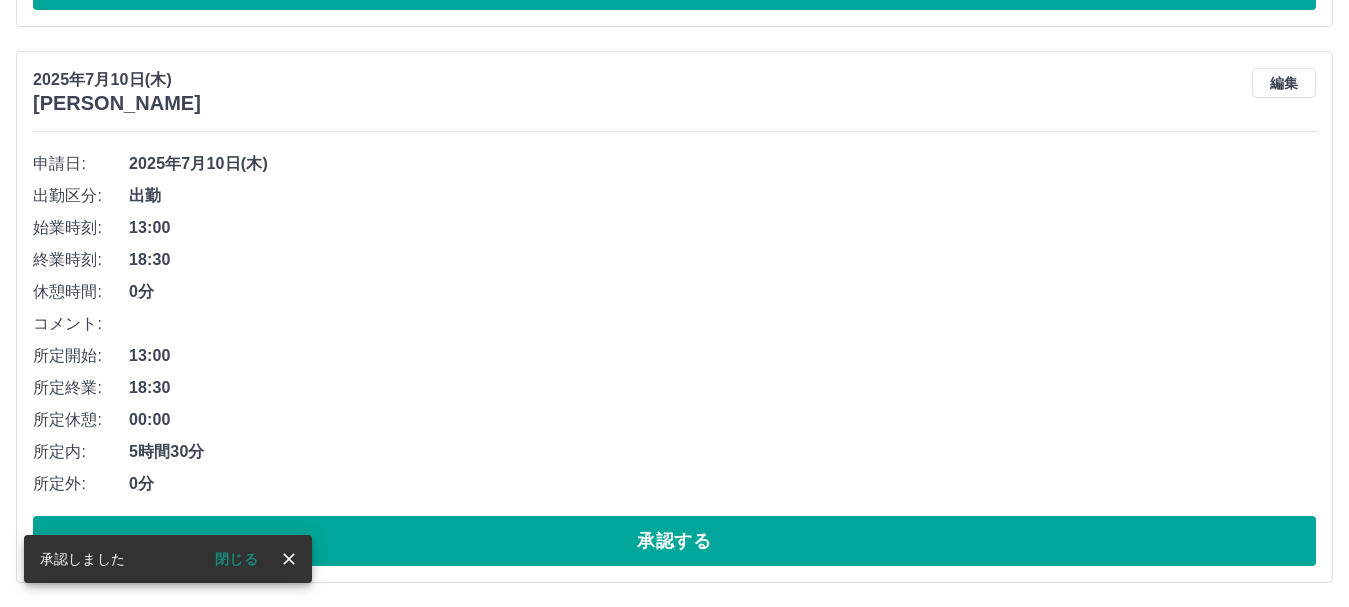 scroll, scrollTop: 0, scrollLeft: 0, axis: both 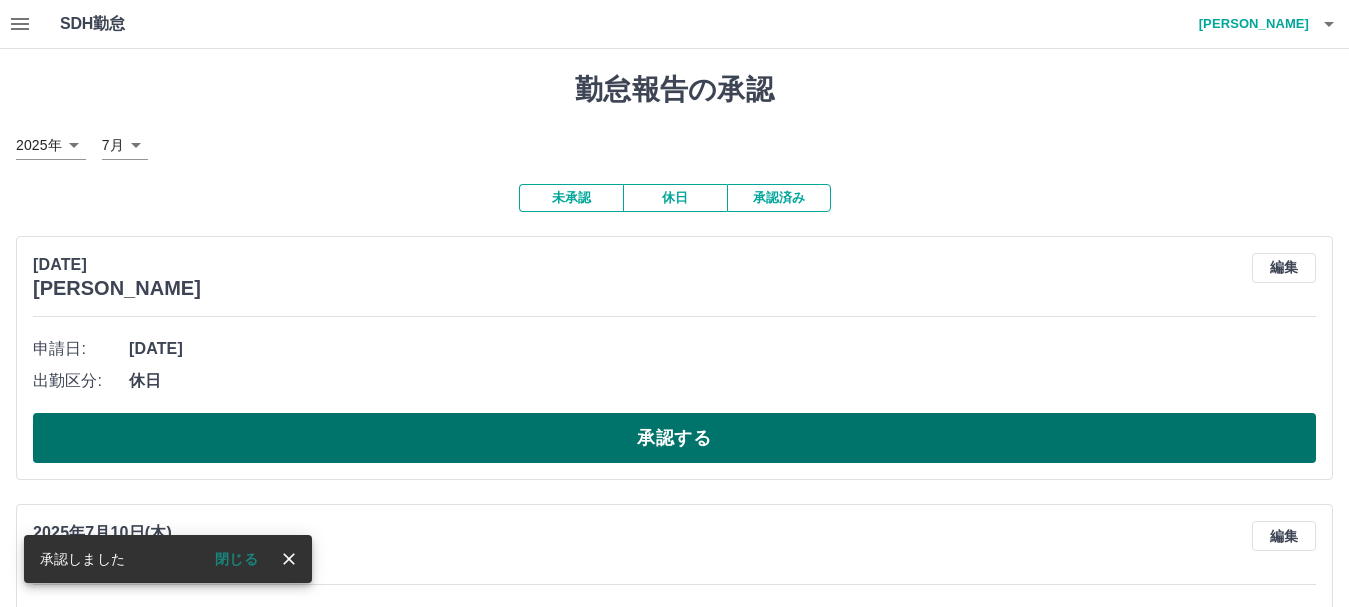 click on "承認する" at bounding box center [674, 438] 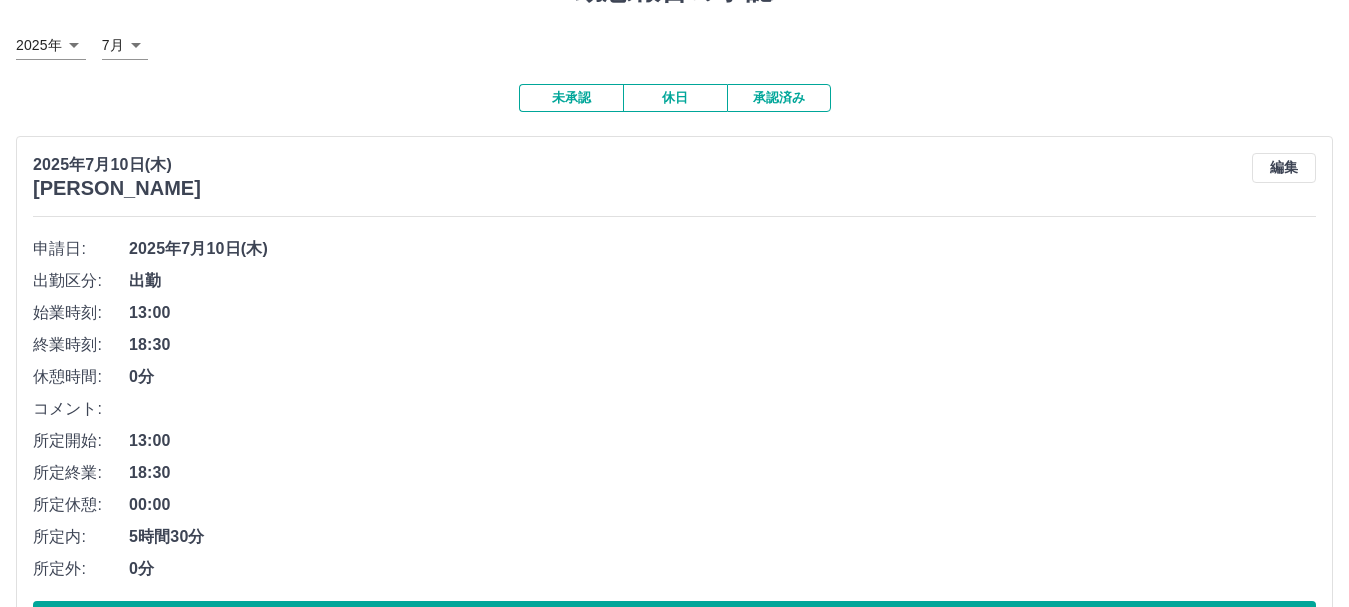scroll, scrollTop: 187, scrollLeft: 0, axis: vertical 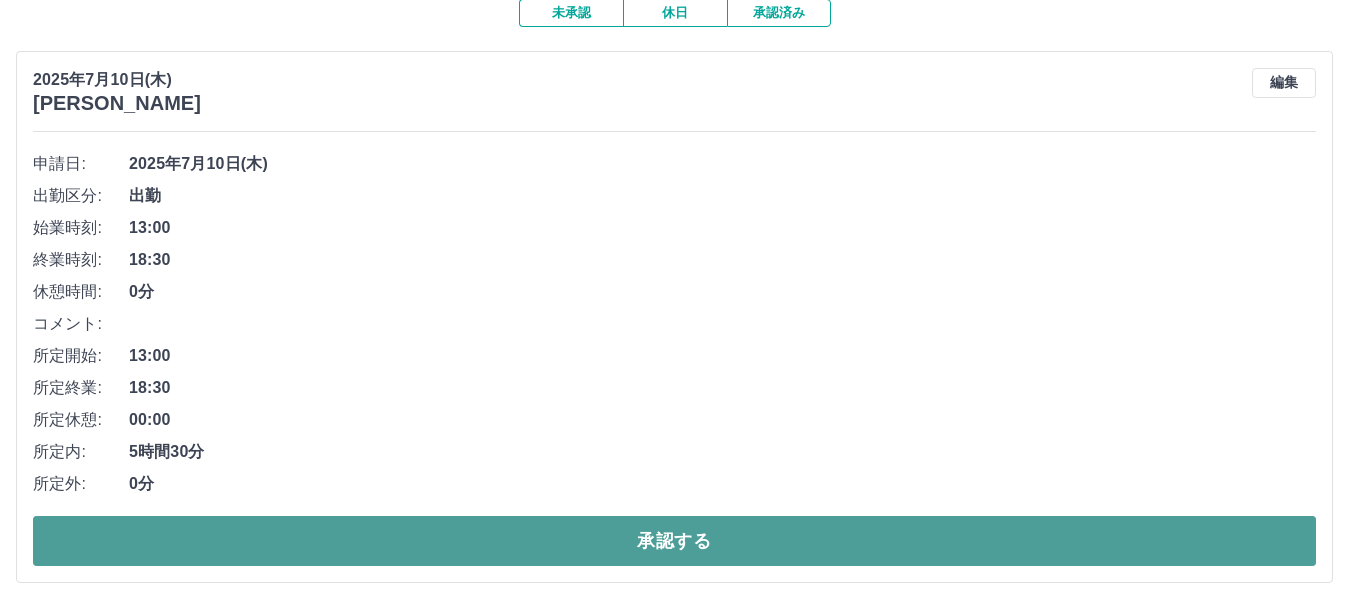 click on "承認する" at bounding box center [674, 541] 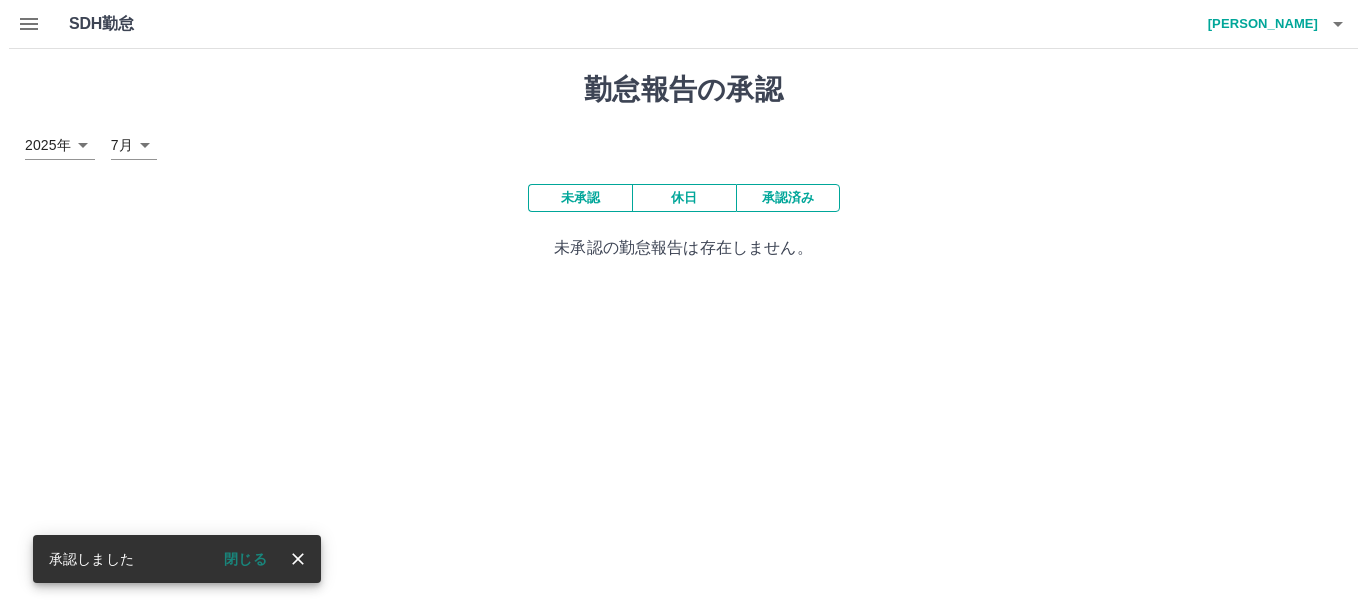 scroll, scrollTop: 0, scrollLeft: 0, axis: both 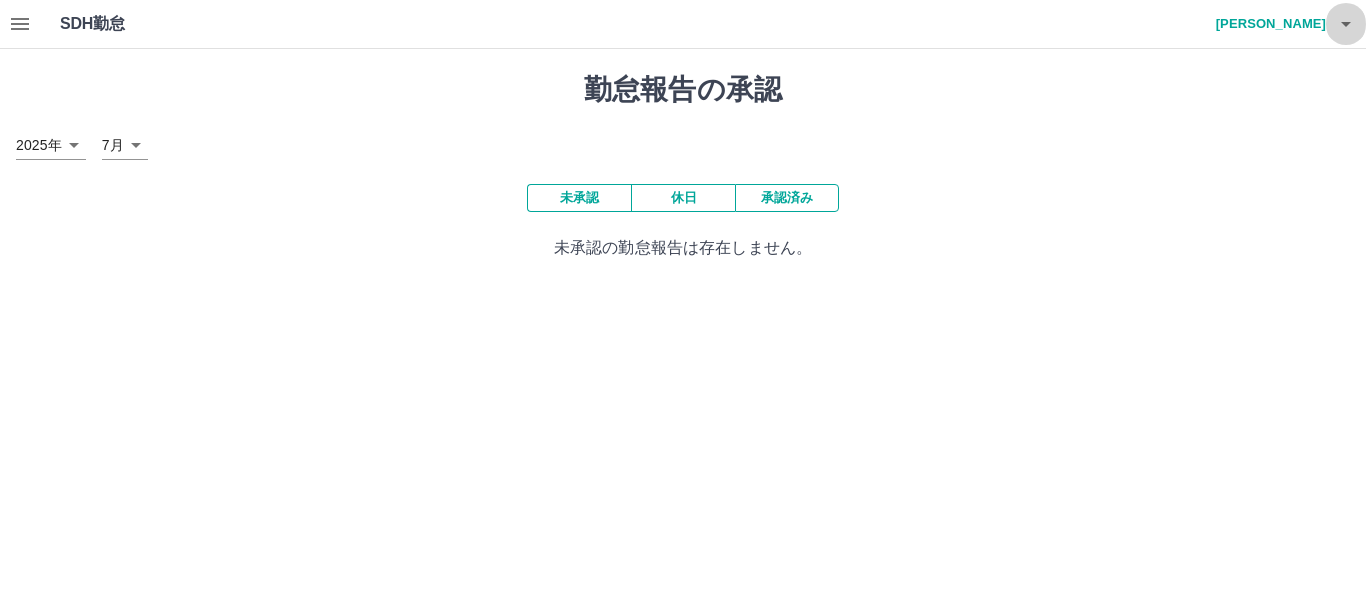 click 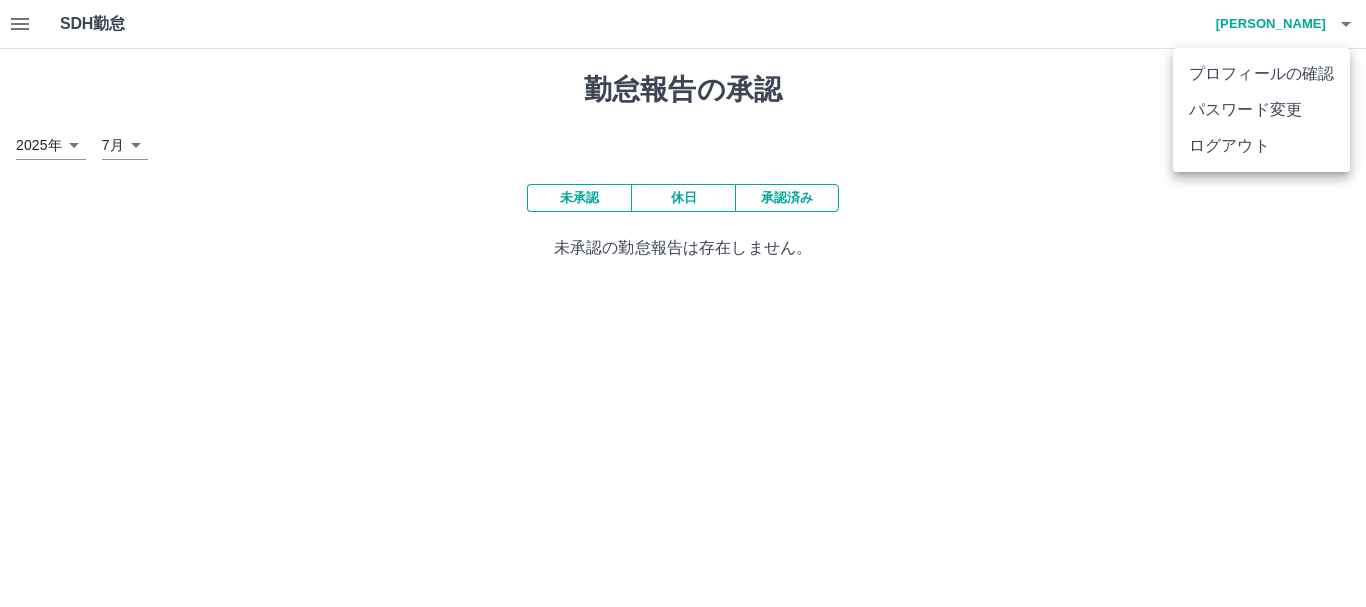 click on "ログアウト" at bounding box center (1261, 146) 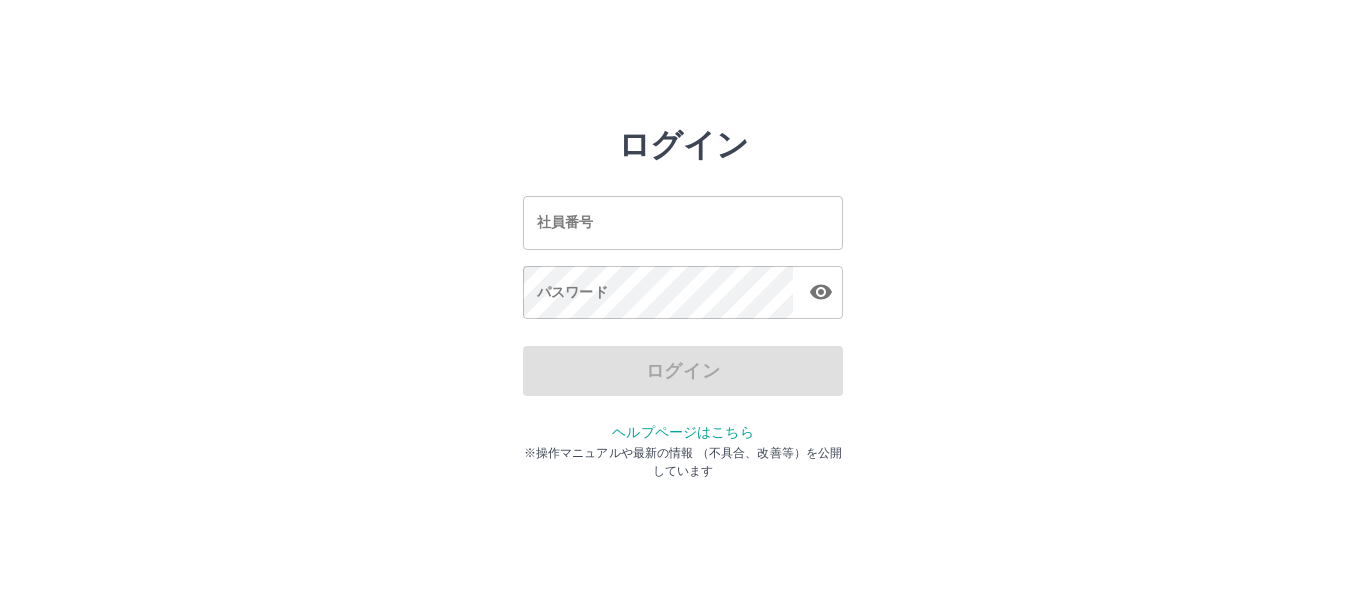 scroll, scrollTop: 0, scrollLeft: 0, axis: both 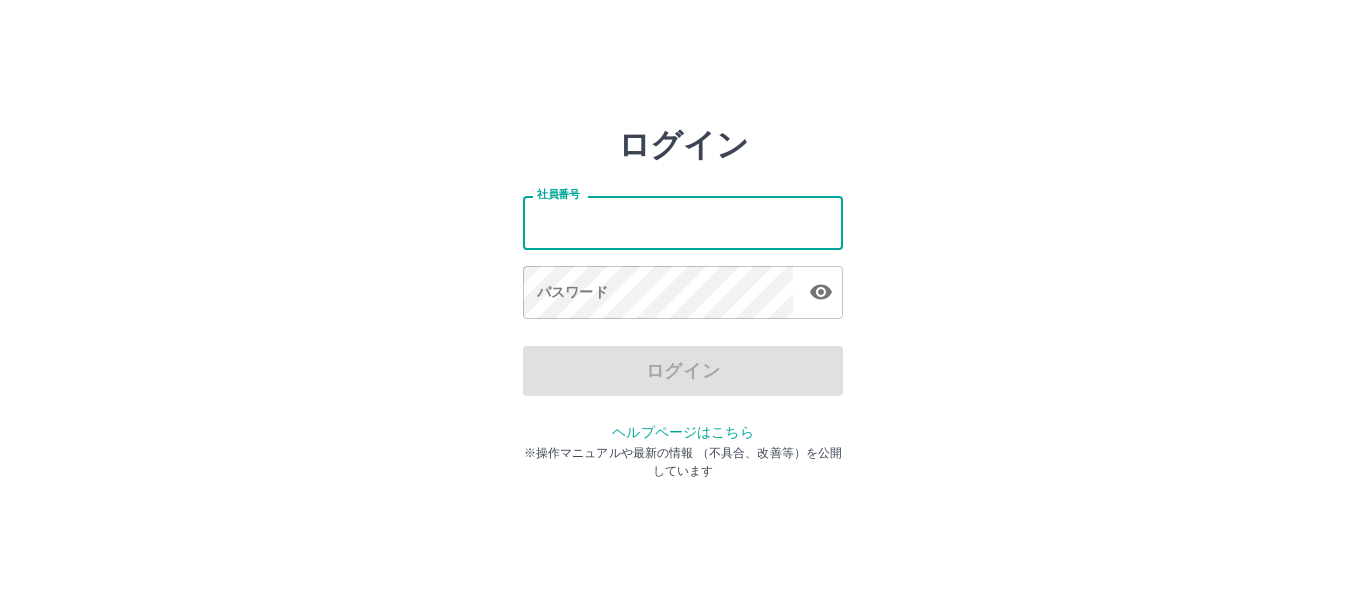 click on "社員番号" at bounding box center [683, 222] 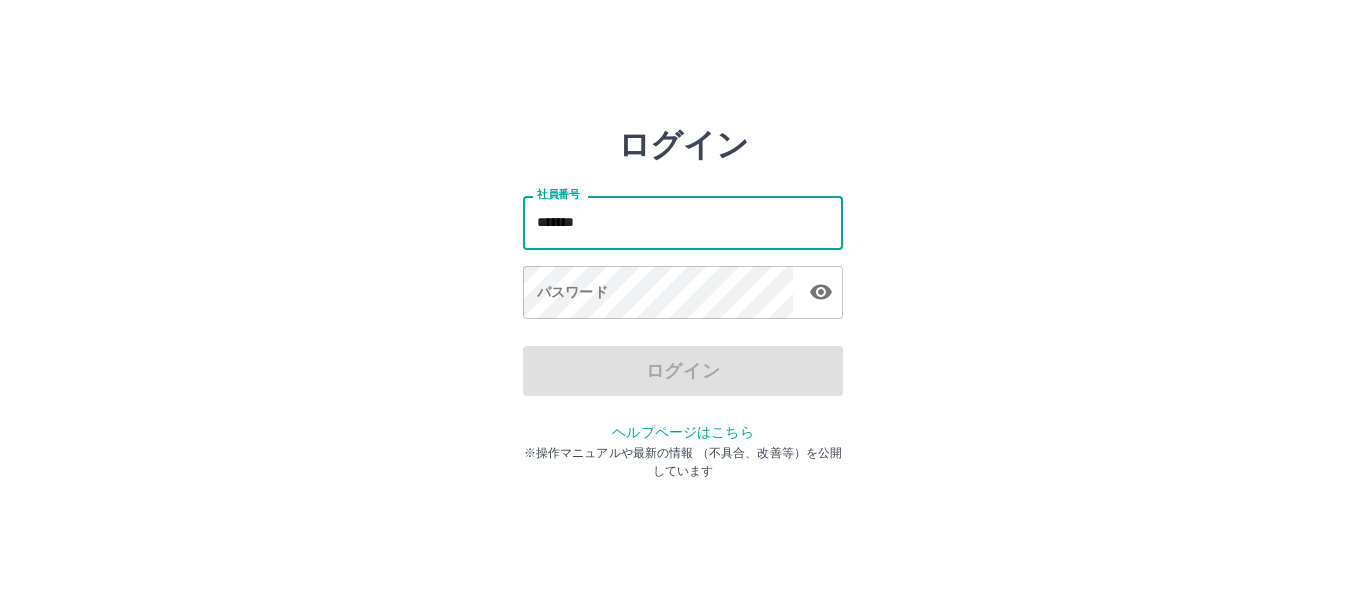 type on "*******" 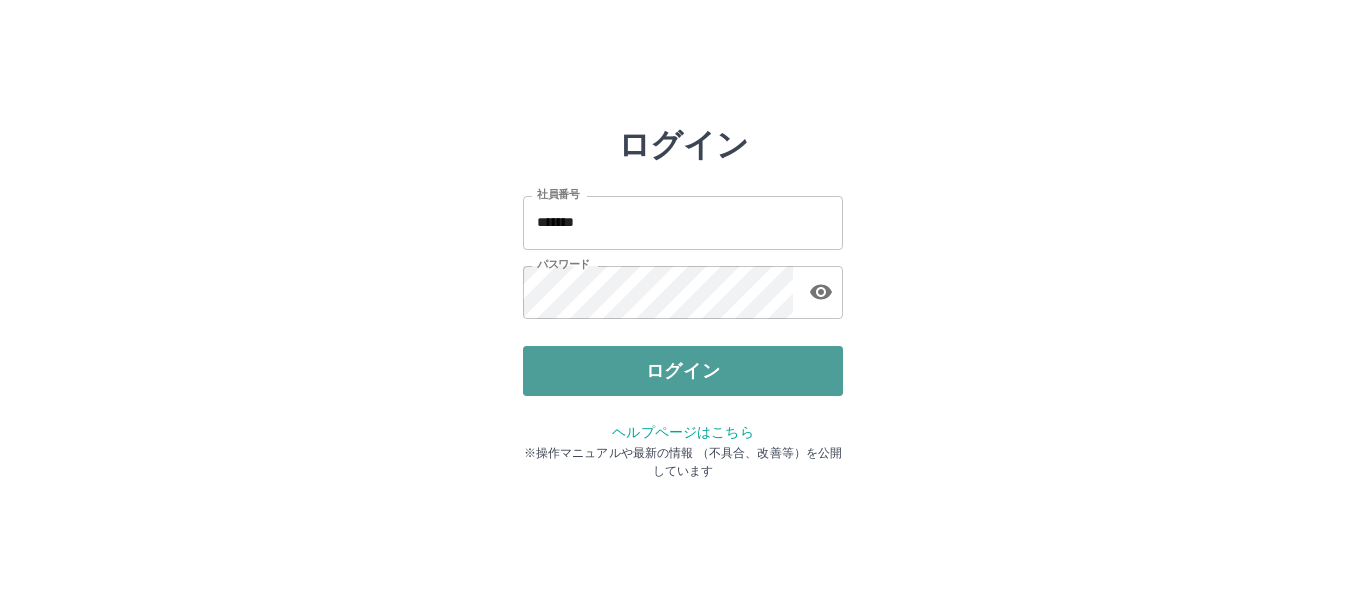 click on "ログイン" at bounding box center (683, 371) 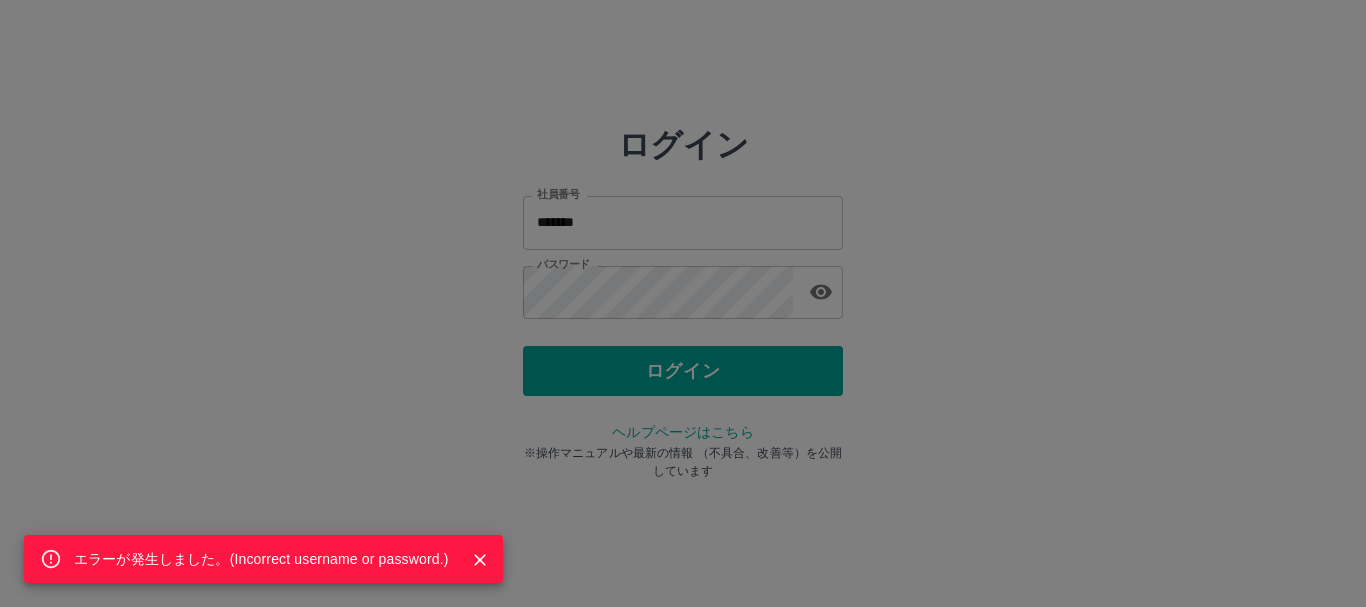 click on "エラーが発生しました。( Incorrect username or password. )" at bounding box center (683, 303) 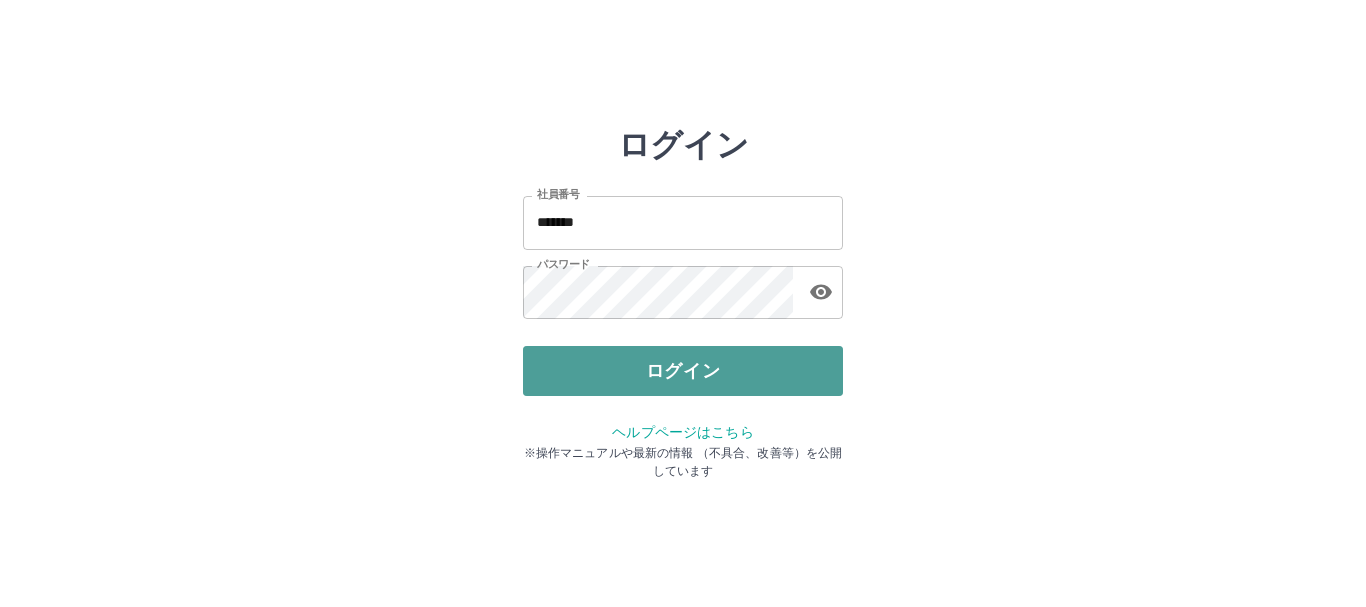 click on "ログイン" at bounding box center (683, 371) 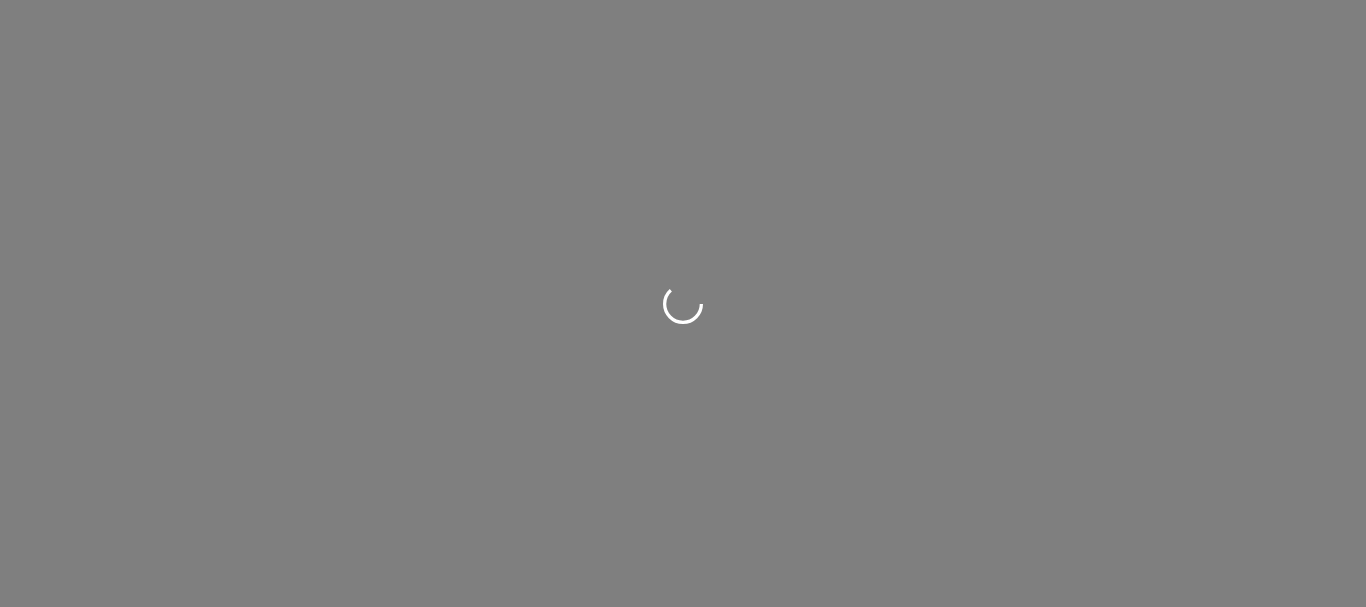 scroll, scrollTop: 0, scrollLeft: 0, axis: both 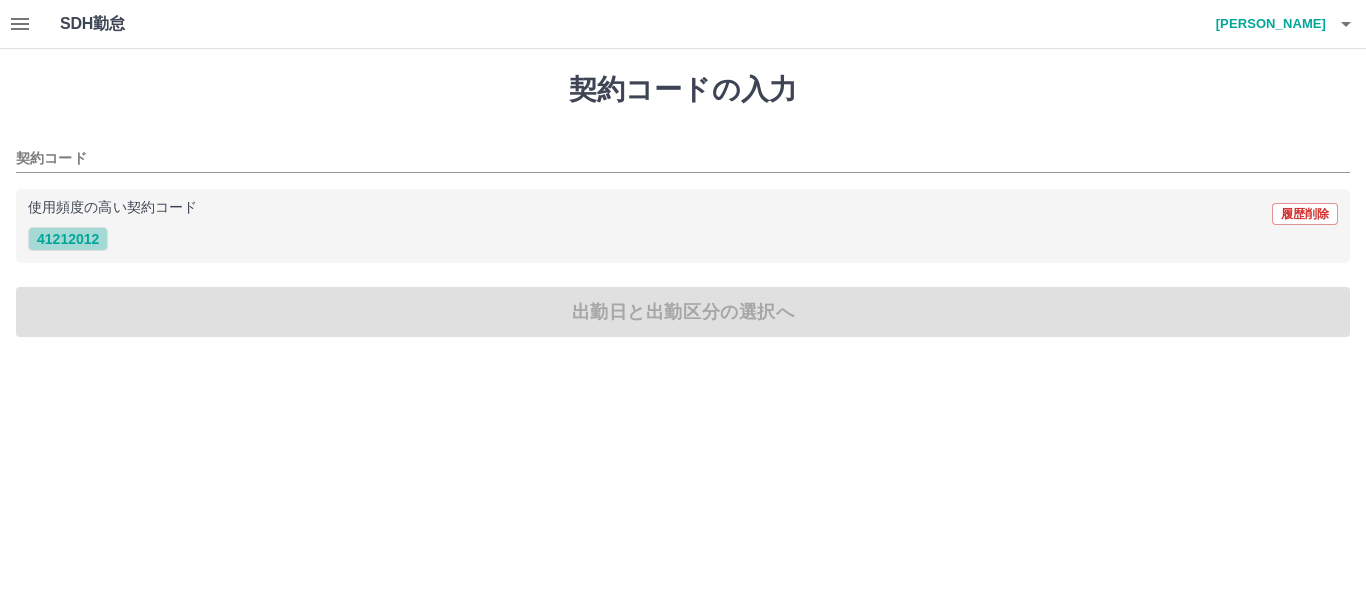 click on "41212012" at bounding box center (68, 239) 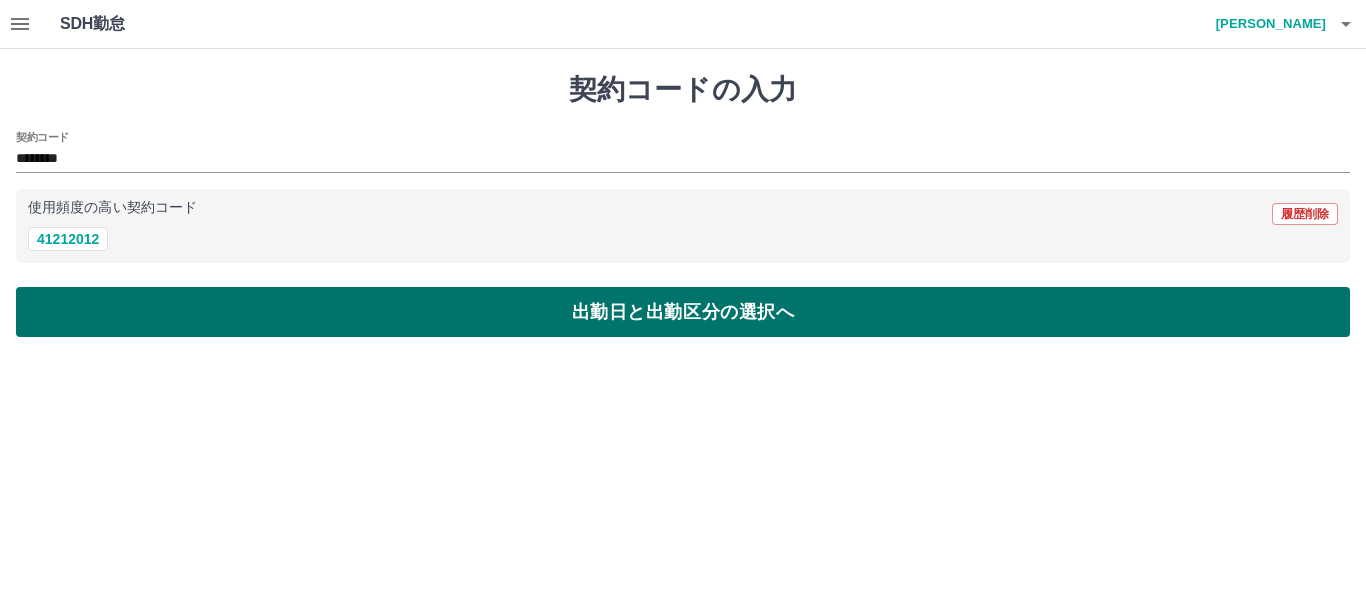 click on "出勤日と出勤区分の選択へ" at bounding box center [683, 312] 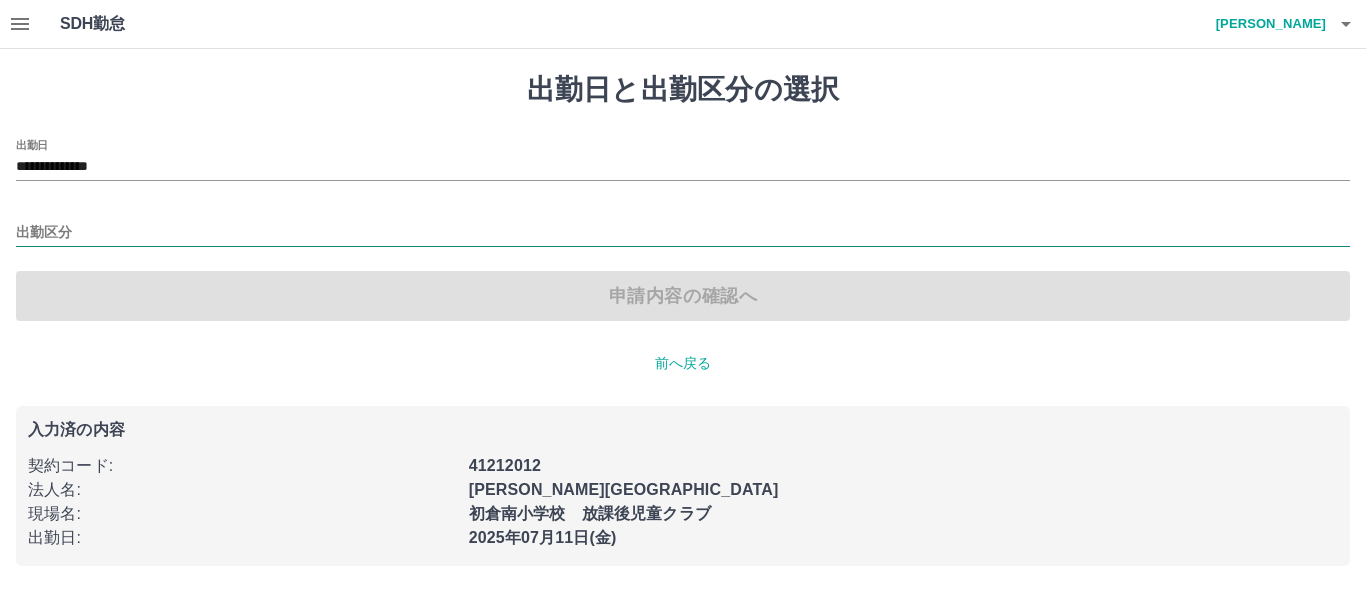 click on "出勤区分" at bounding box center (683, 233) 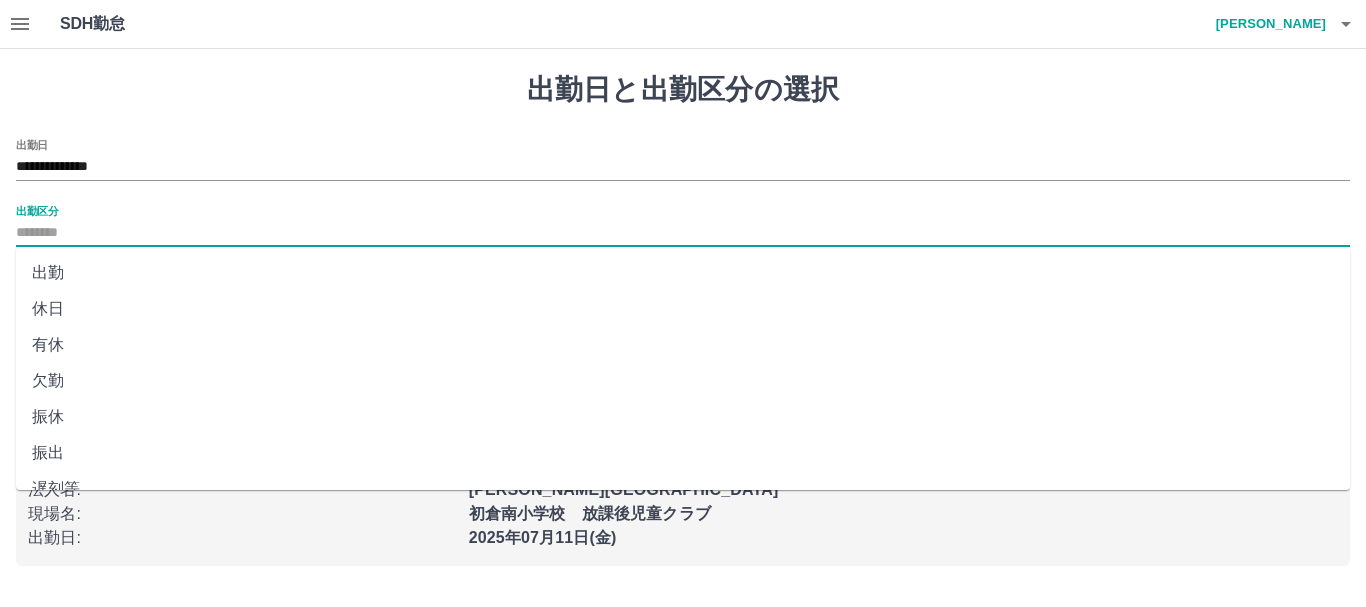 click on "休日" at bounding box center (683, 309) 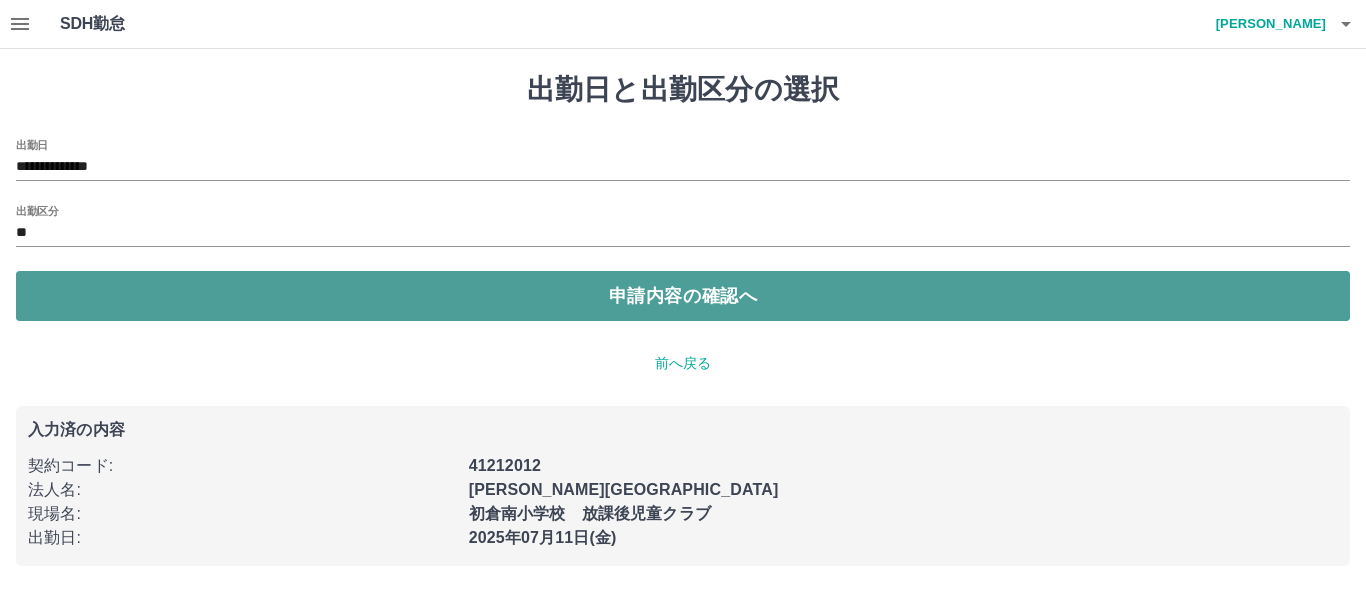 click on "申請内容の確認へ" at bounding box center [683, 296] 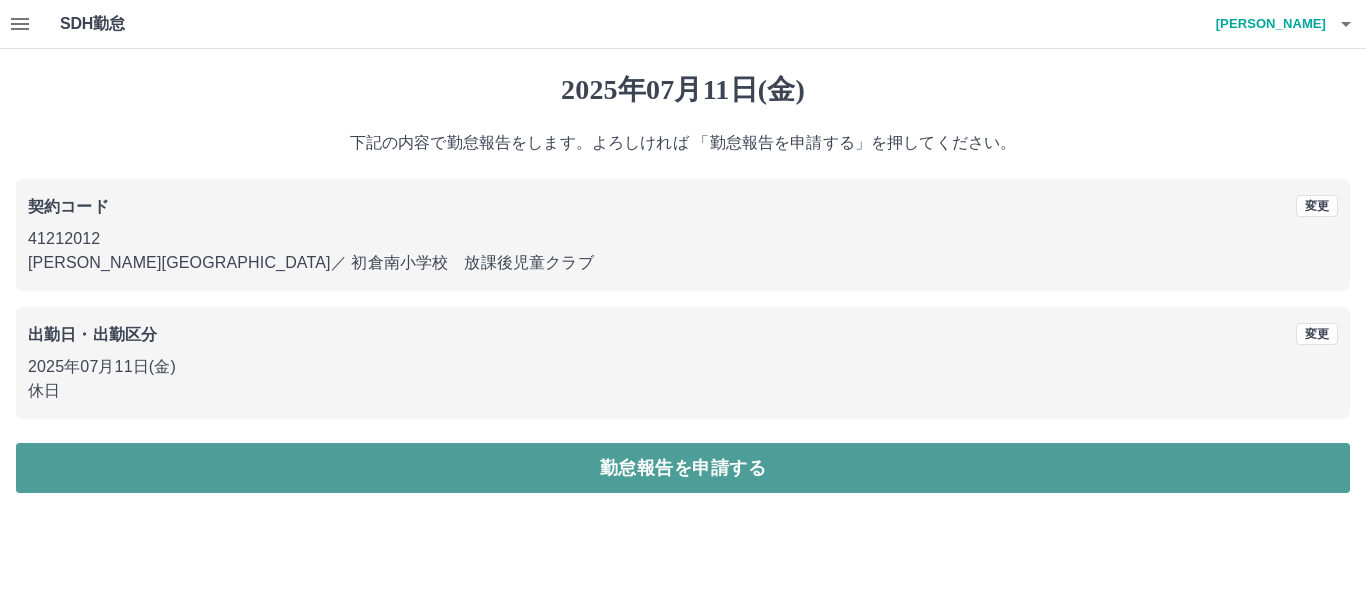 click on "勤怠報告を申請する" at bounding box center (683, 468) 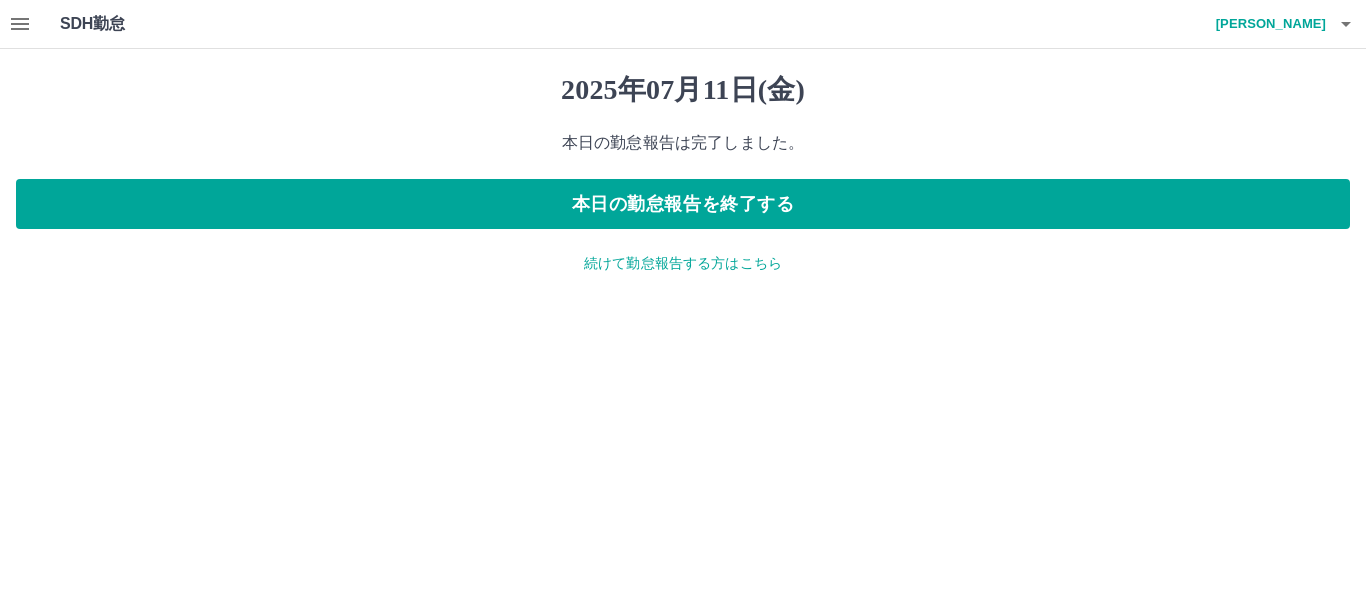 click on "続けて勤怠報告する方はこちら" at bounding box center (683, 263) 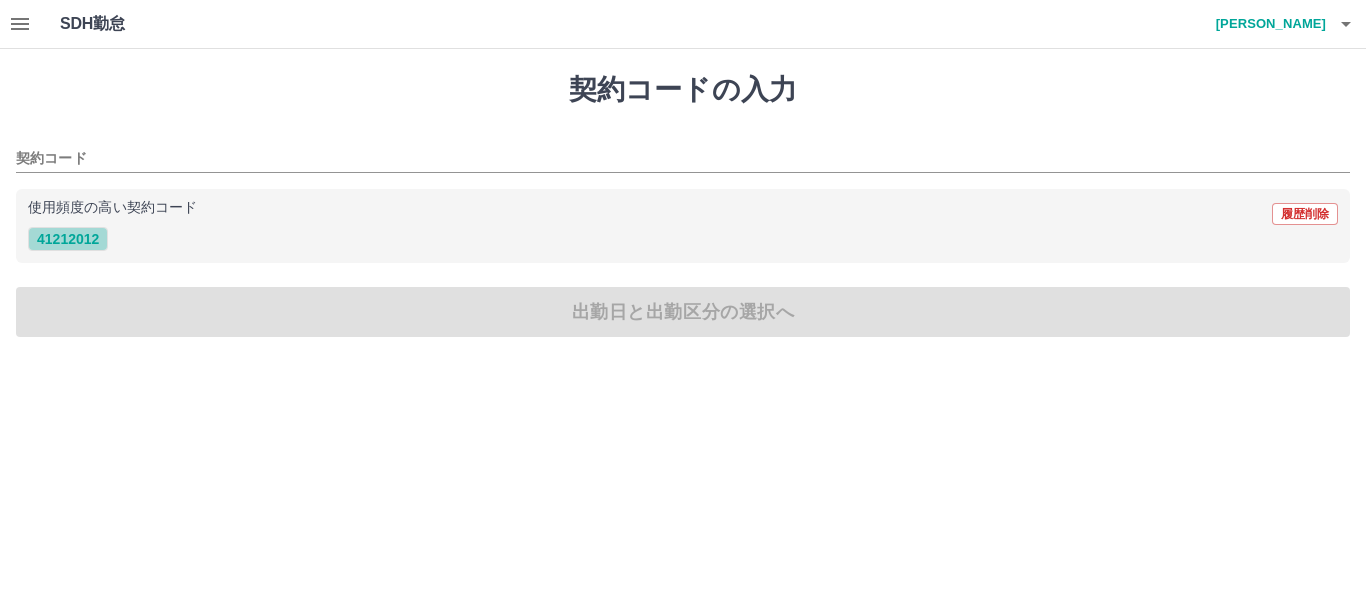 click on "41212012" at bounding box center [68, 239] 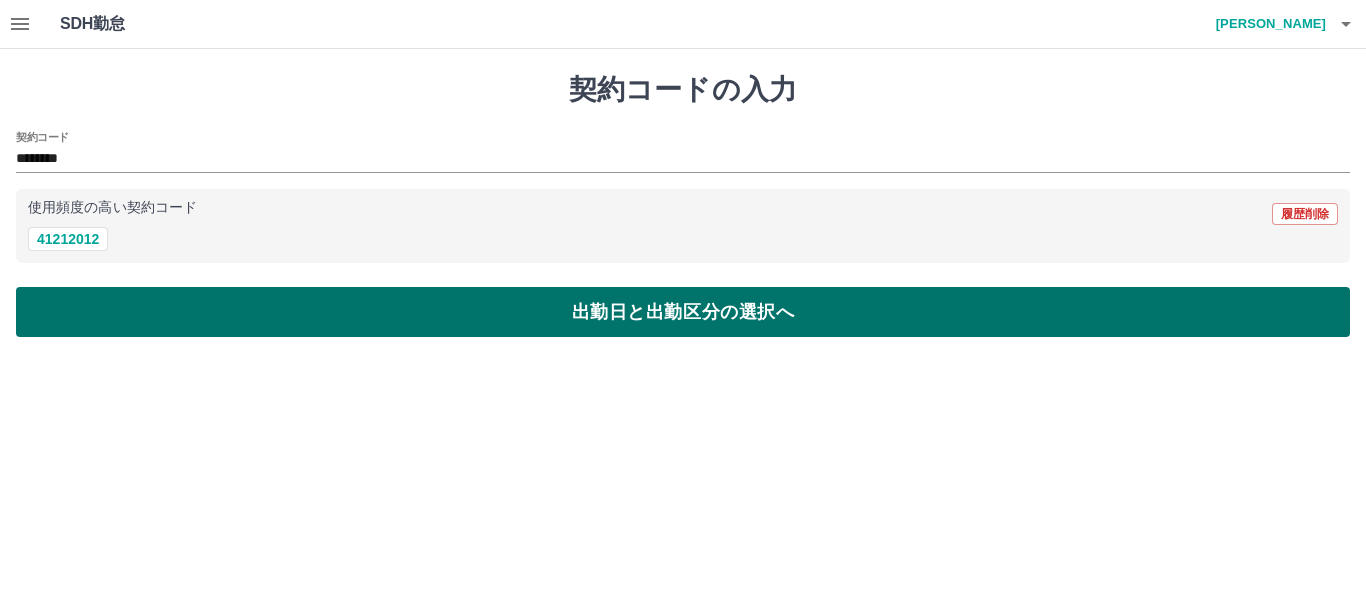 click on "出勤日と出勤区分の選択へ" at bounding box center (683, 312) 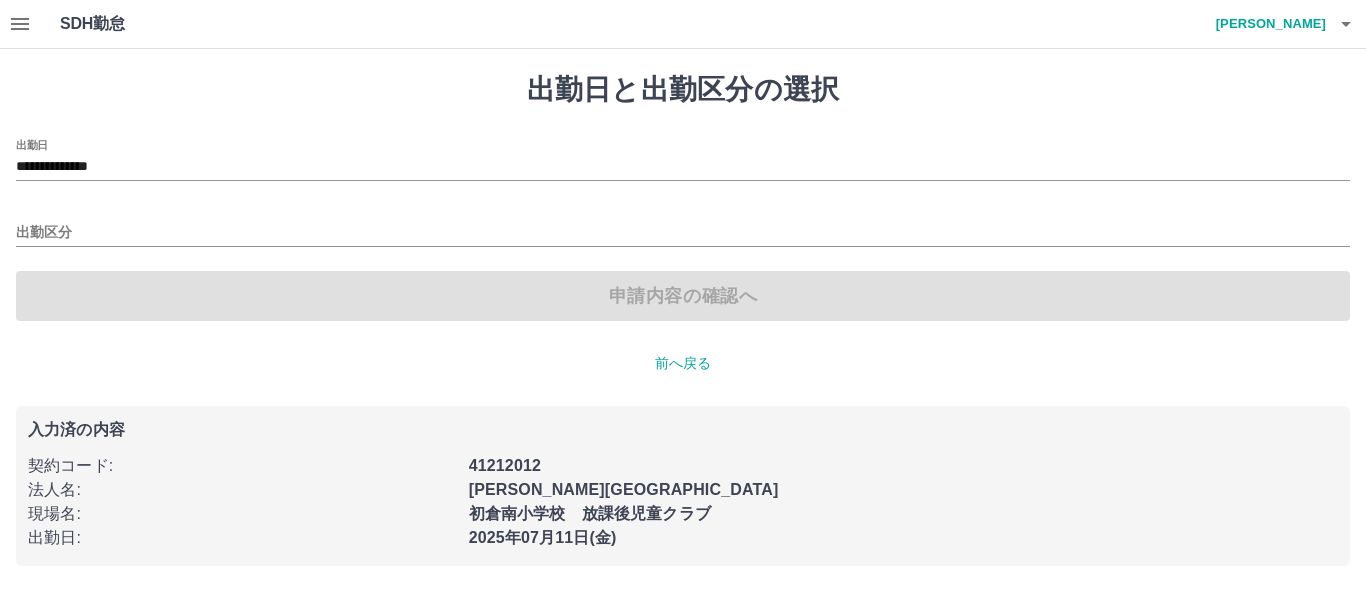 click on "**********" at bounding box center (683, 160) 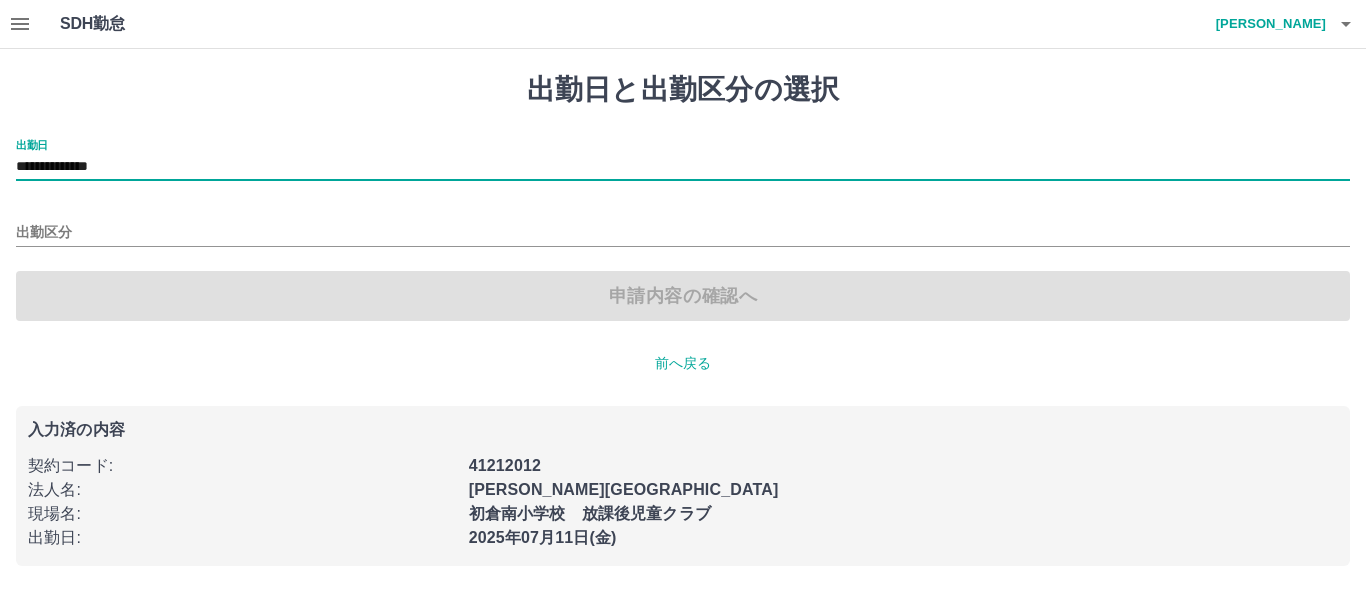 click on "**********" at bounding box center (683, 167) 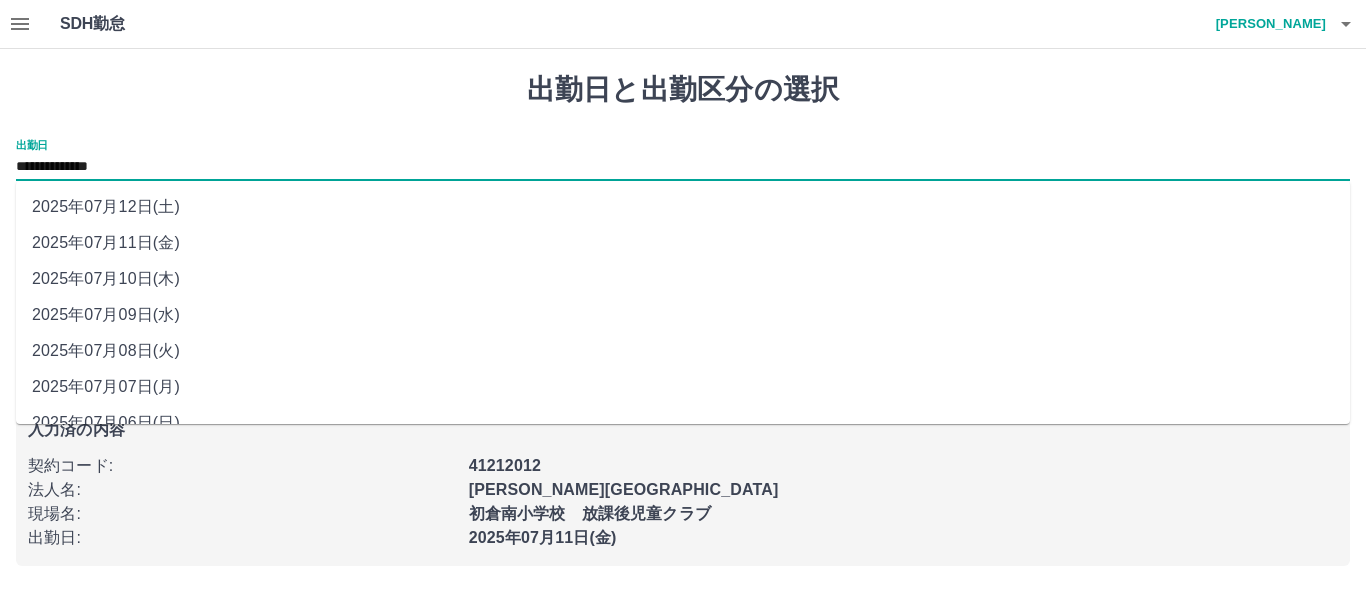click on "2025年07月12日(土)" at bounding box center (683, 207) 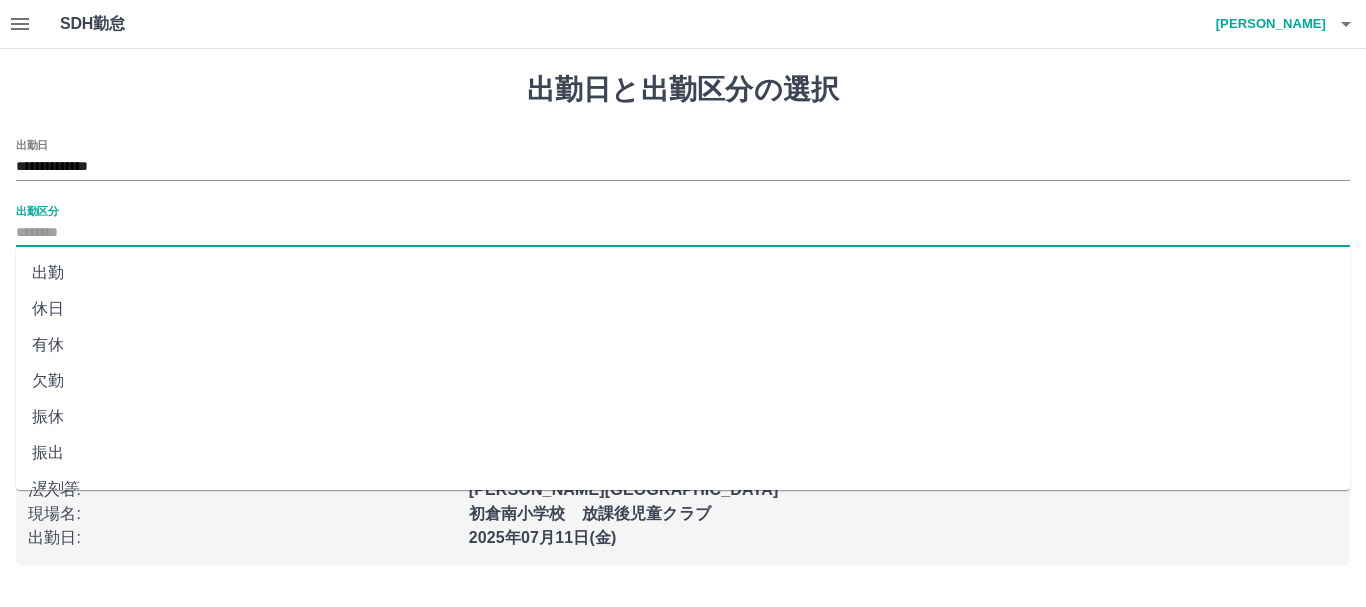 click on "出勤区分" at bounding box center [683, 233] 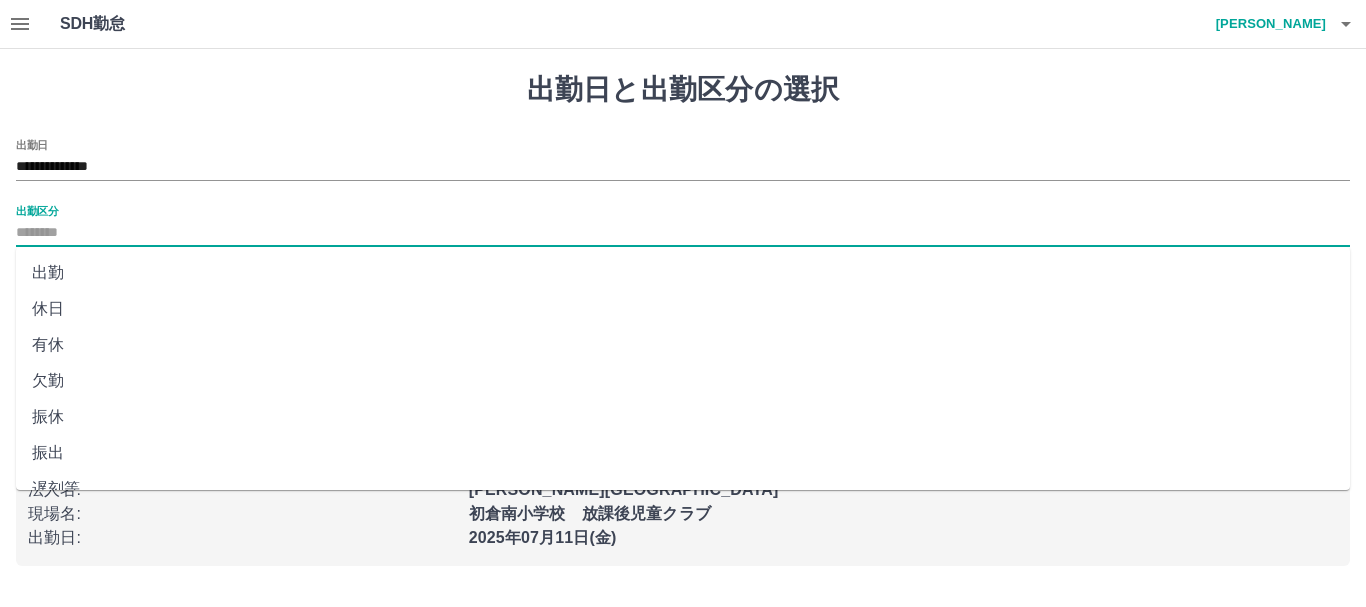 click on "休日" at bounding box center [683, 309] 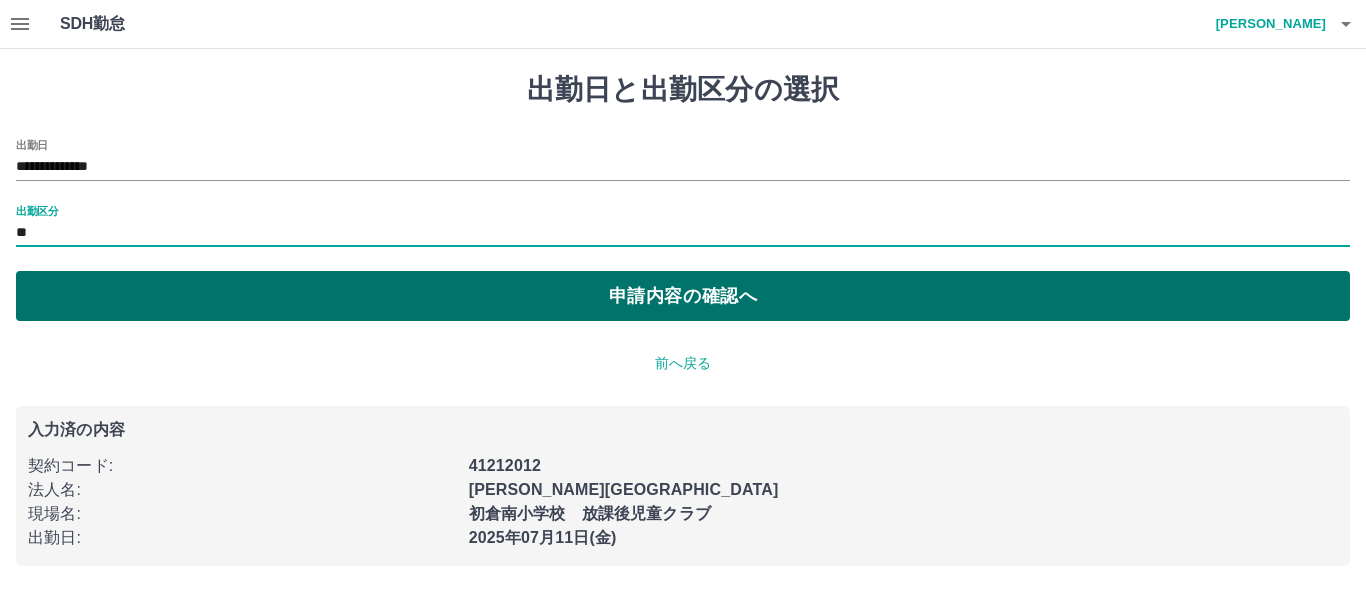 click on "申請内容の確認へ" at bounding box center (683, 296) 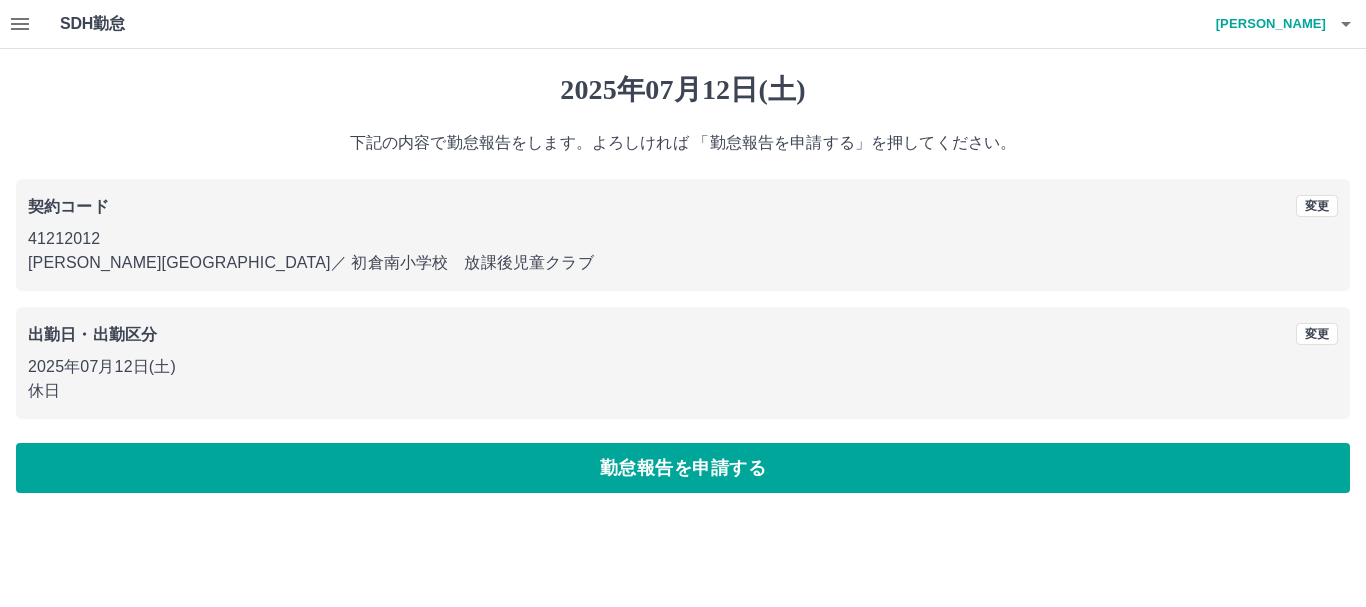 click on "勤怠報告を申請する" at bounding box center [683, 468] 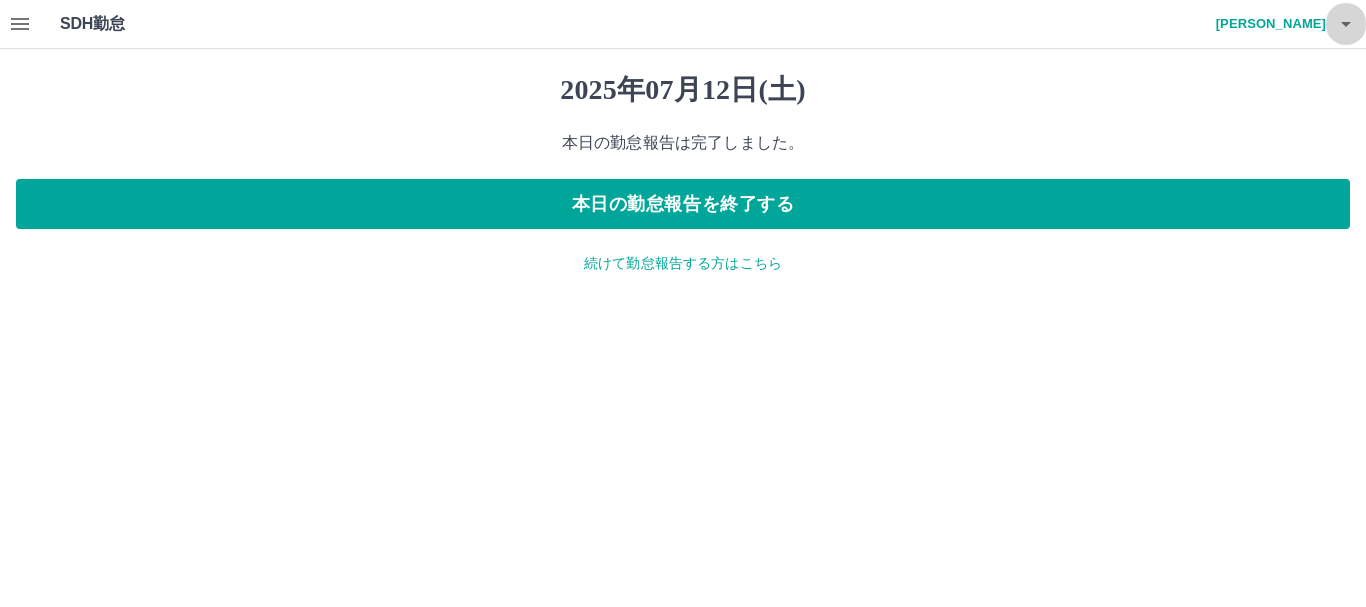 click 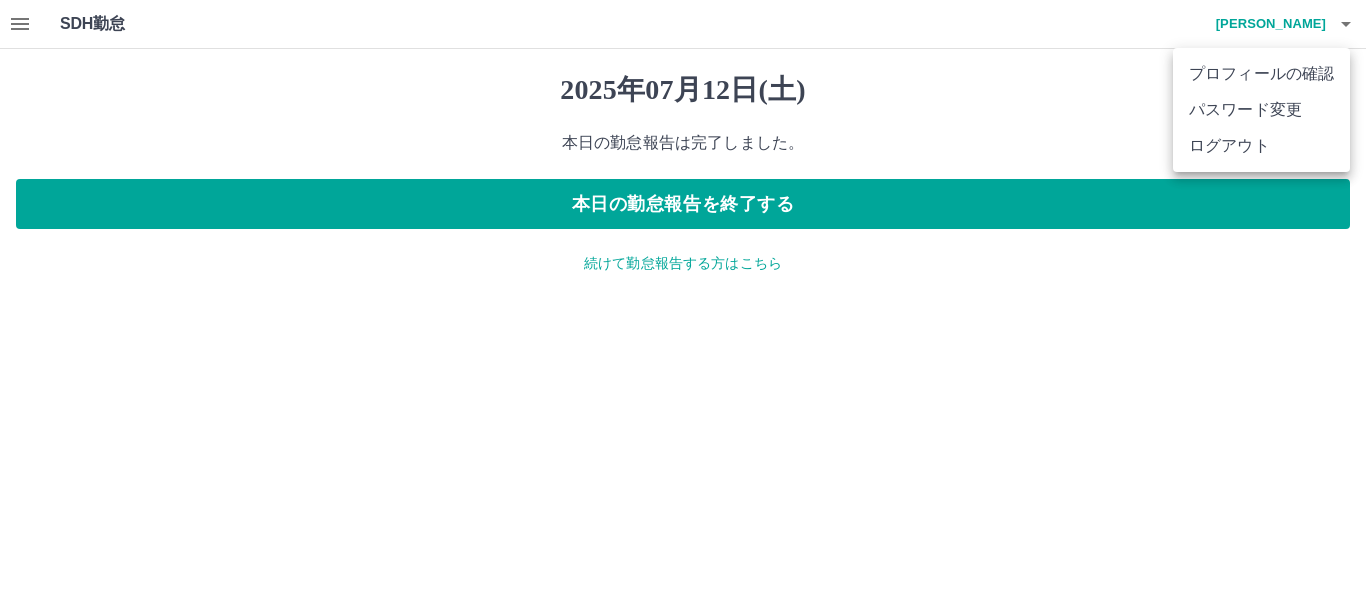 click on "ログアウト" at bounding box center (1261, 146) 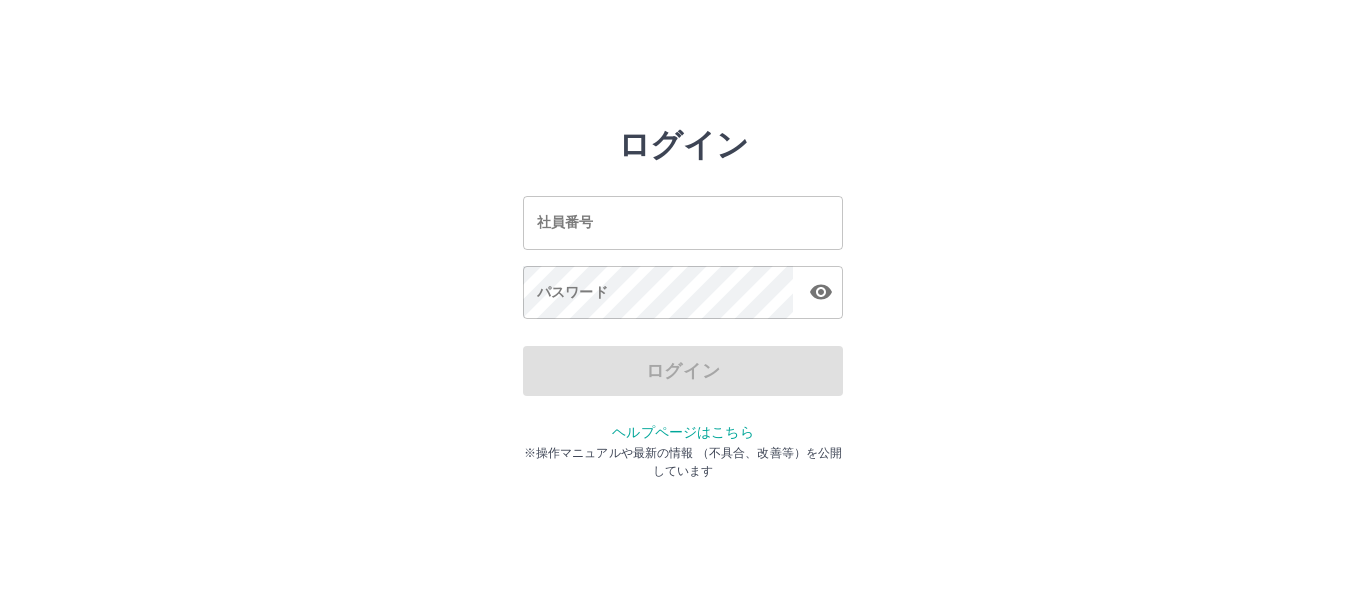 scroll, scrollTop: 0, scrollLeft: 0, axis: both 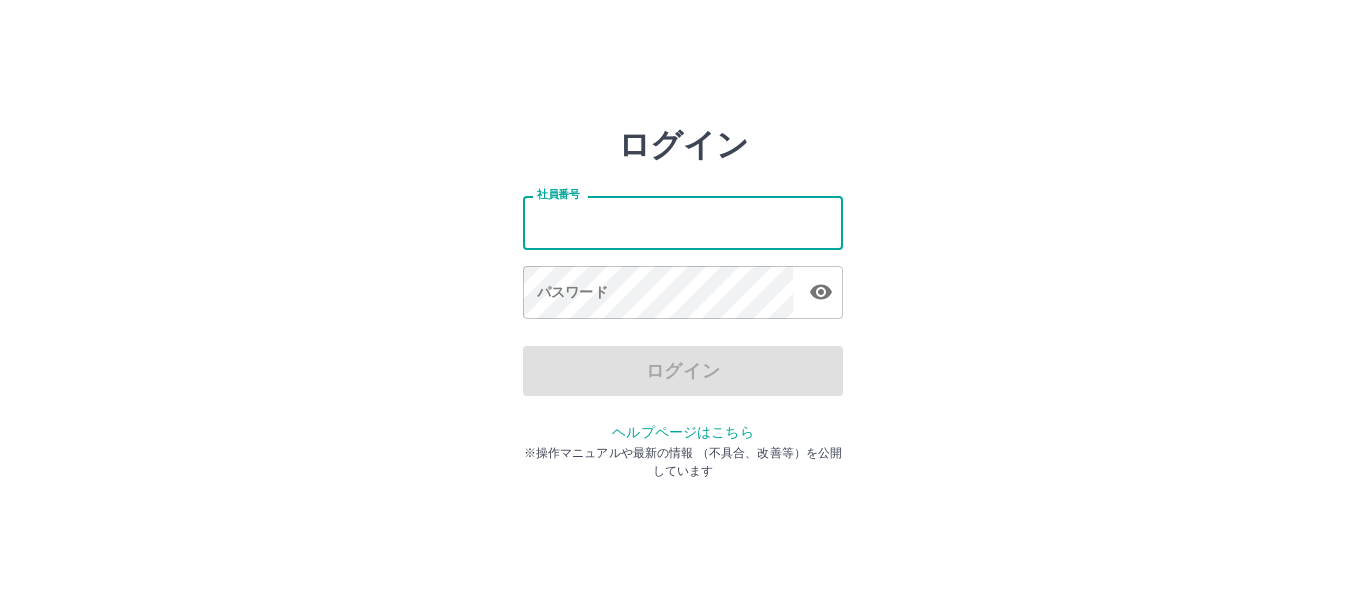 click on "社員番号" at bounding box center (683, 222) 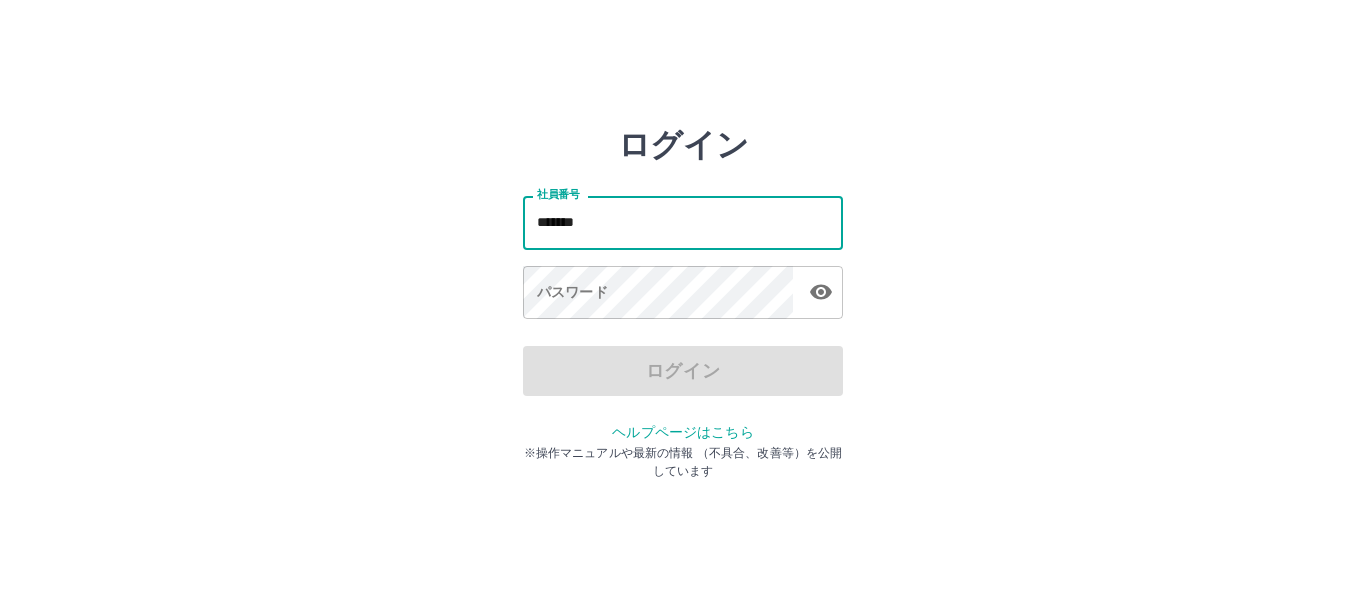 type on "*******" 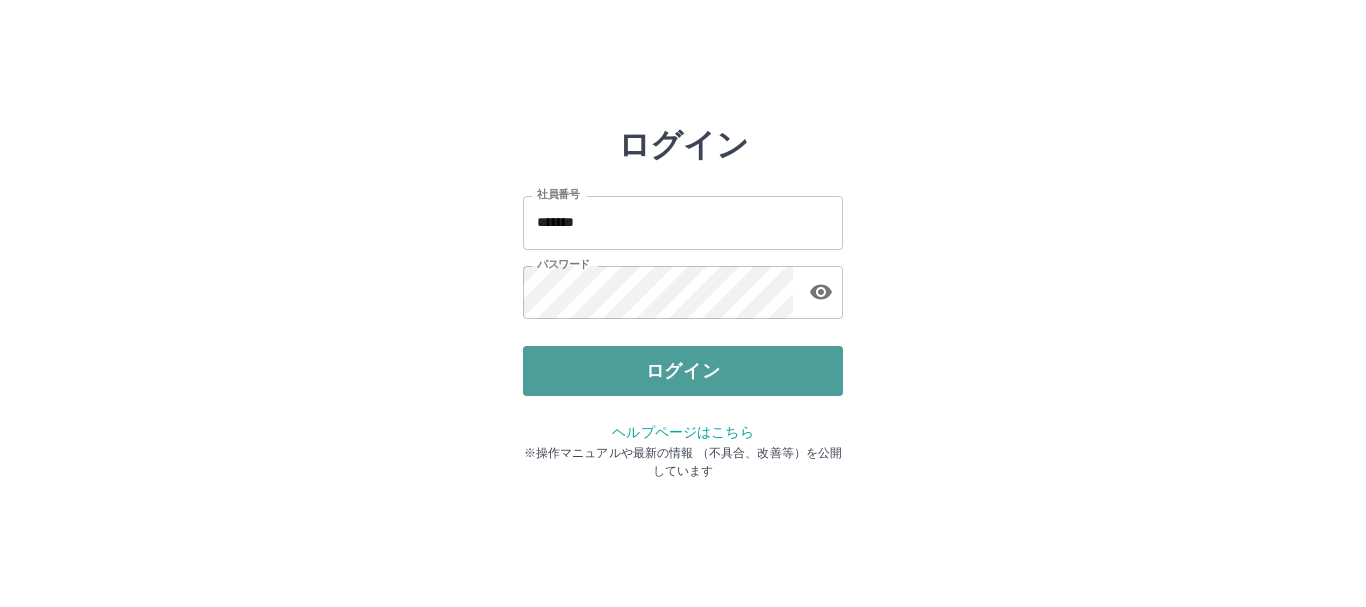 click on "ログイン" at bounding box center (683, 371) 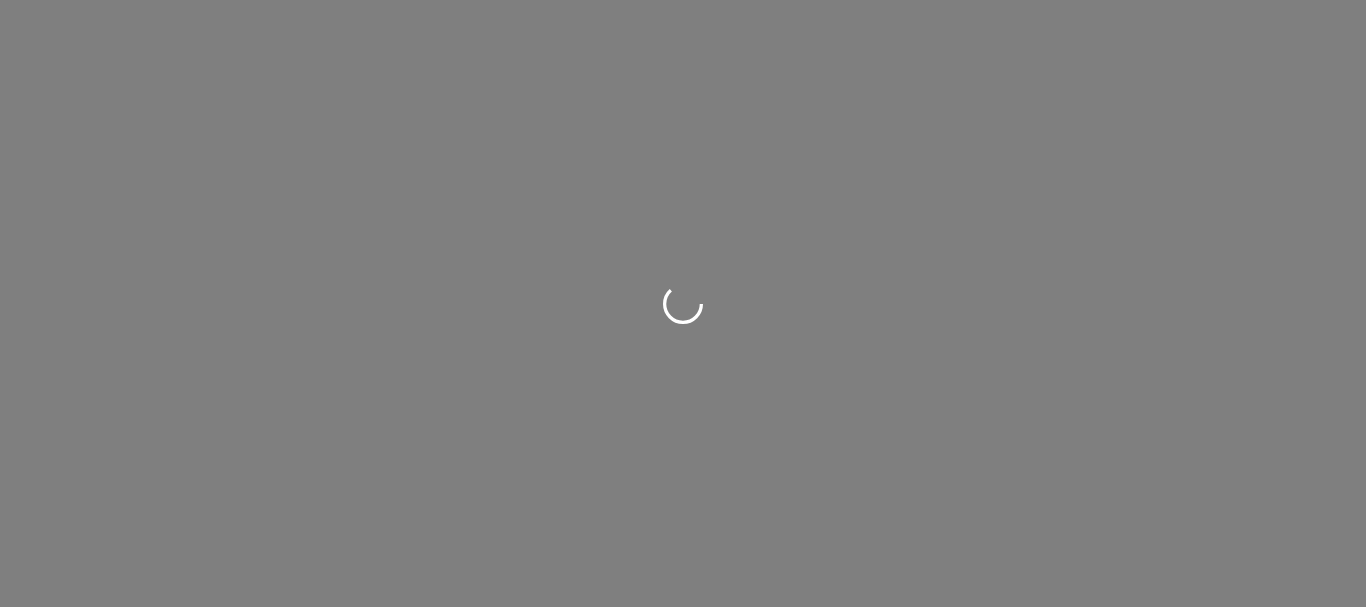 scroll, scrollTop: 0, scrollLeft: 0, axis: both 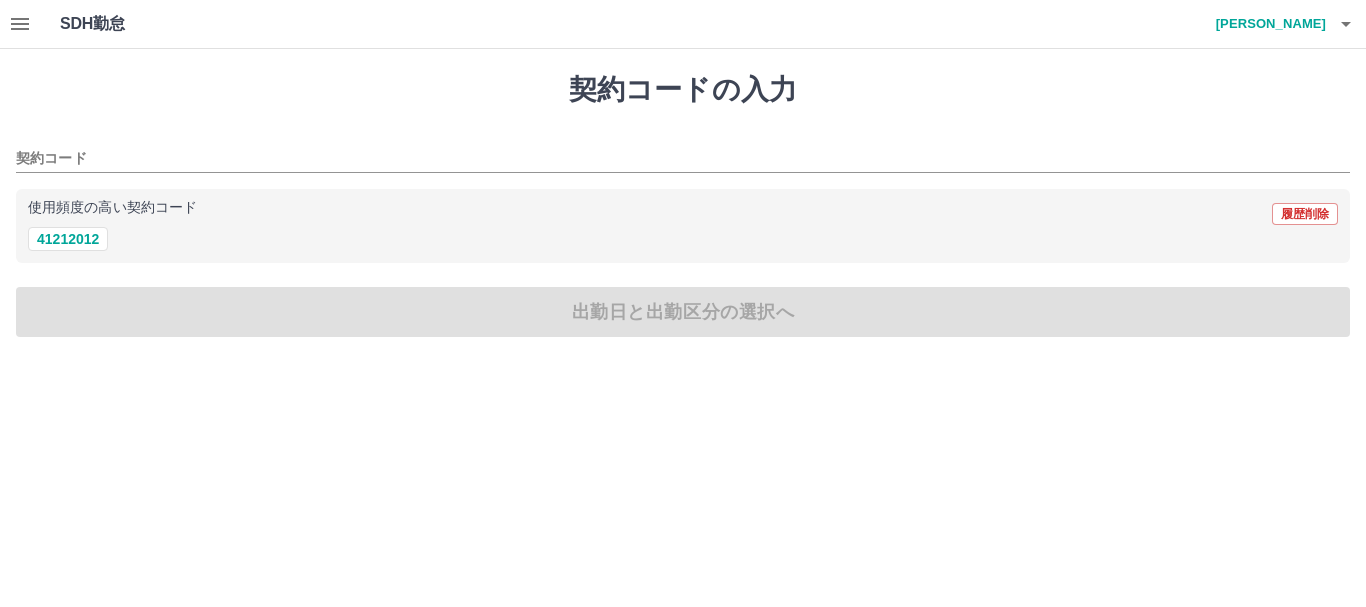 drag, startPoint x: 87, startPoint y: 241, endPoint x: 281, endPoint y: 268, distance: 195.86986 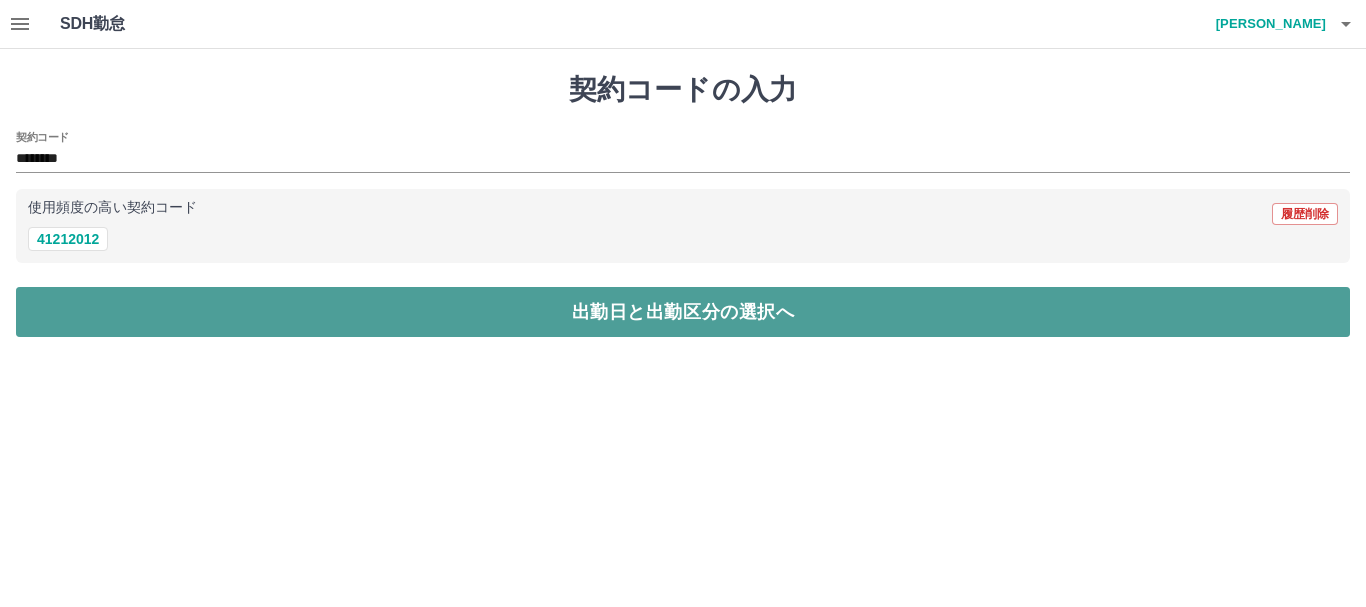 click on "出勤日と出勤区分の選択へ" at bounding box center [683, 312] 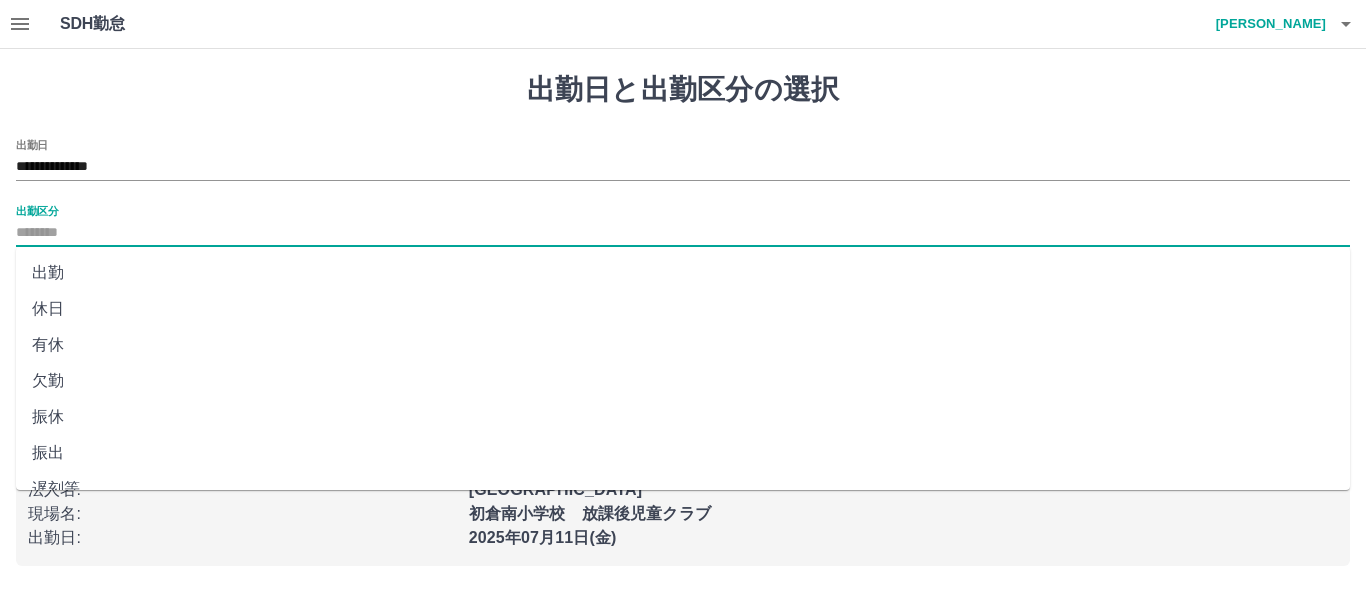 click on "出勤区分" at bounding box center (683, 233) 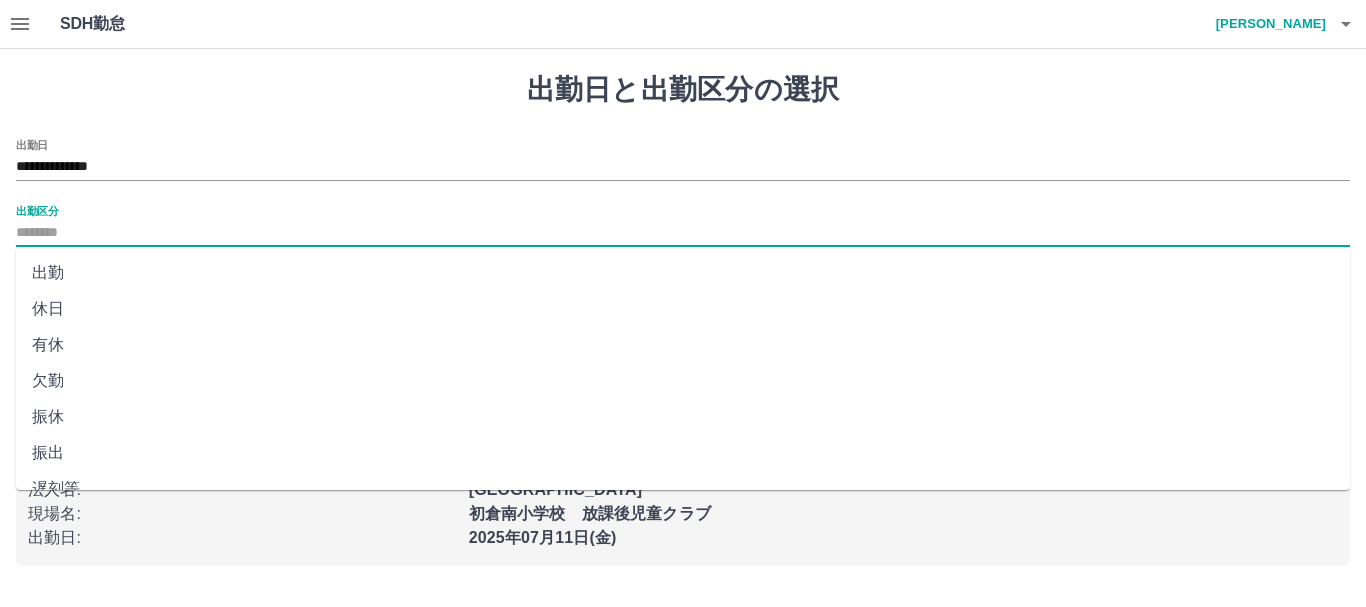 click on "休日" at bounding box center (683, 309) 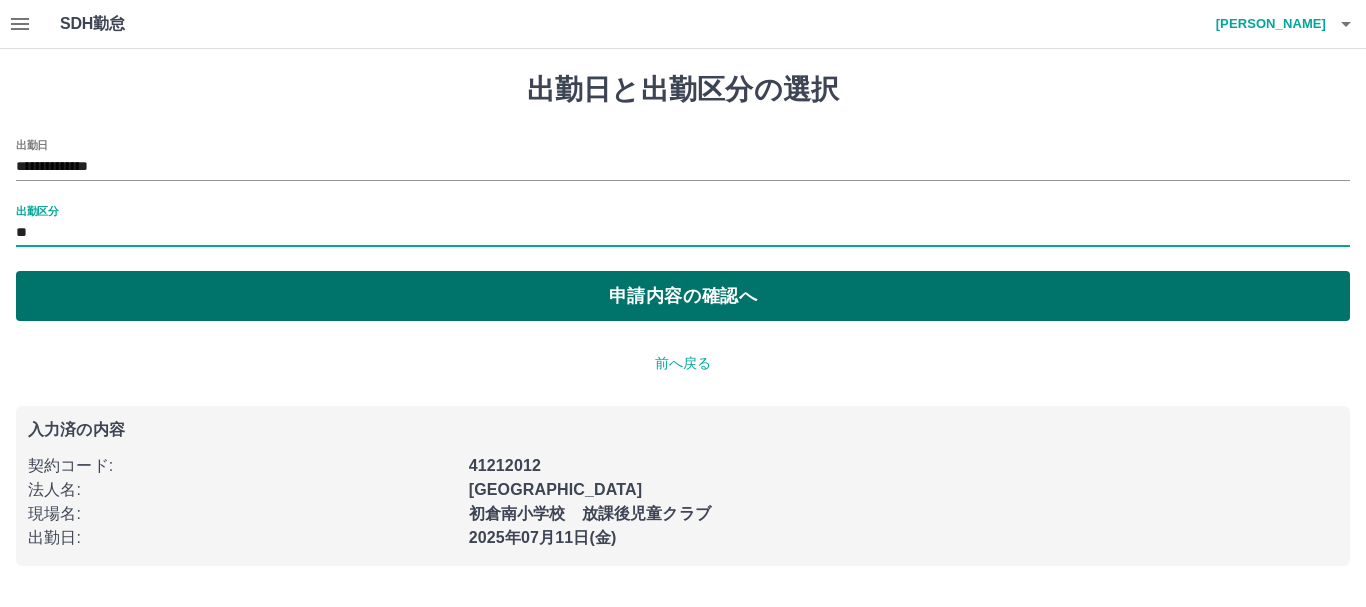 click on "申請内容の確認へ" at bounding box center (683, 296) 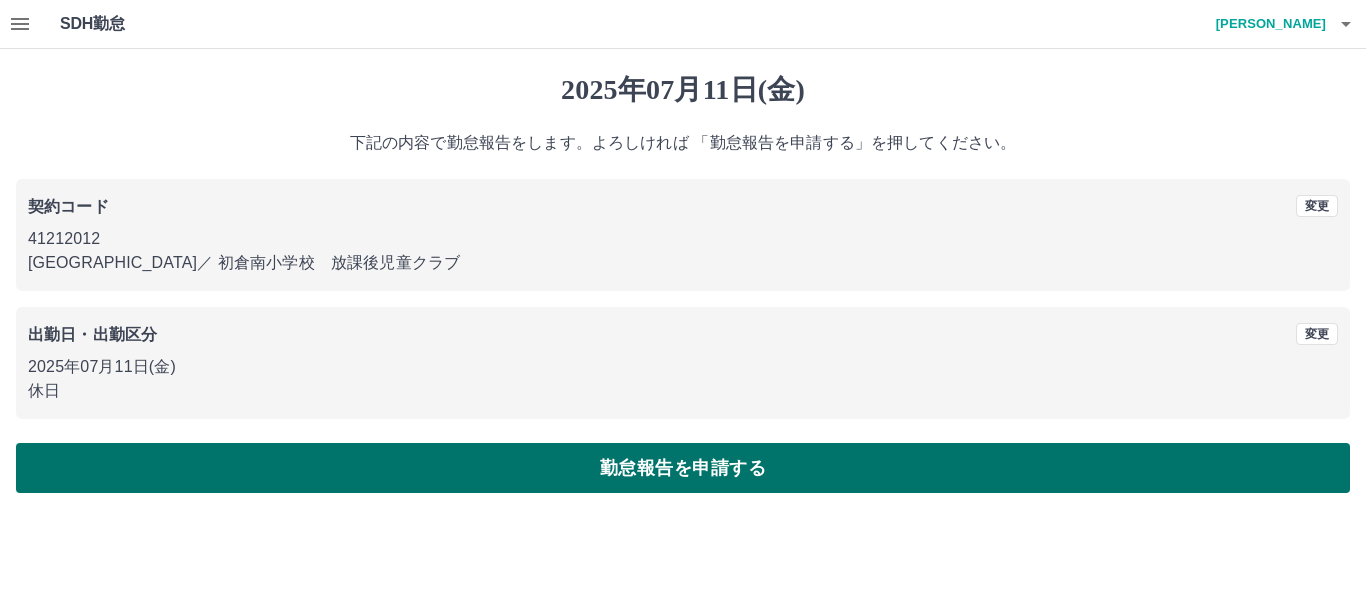 click on "勤怠報告を申請する" at bounding box center [683, 468] 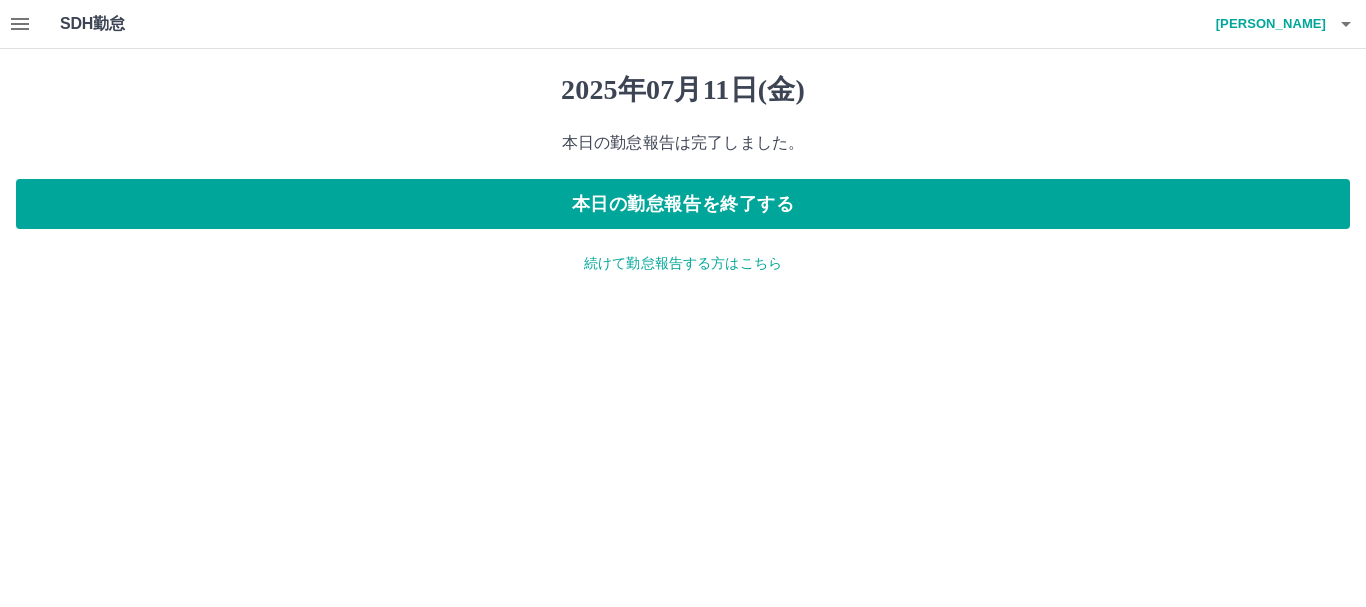 click on "続けて勤怠報告する方はこちら" at bounding box center [683, 263] 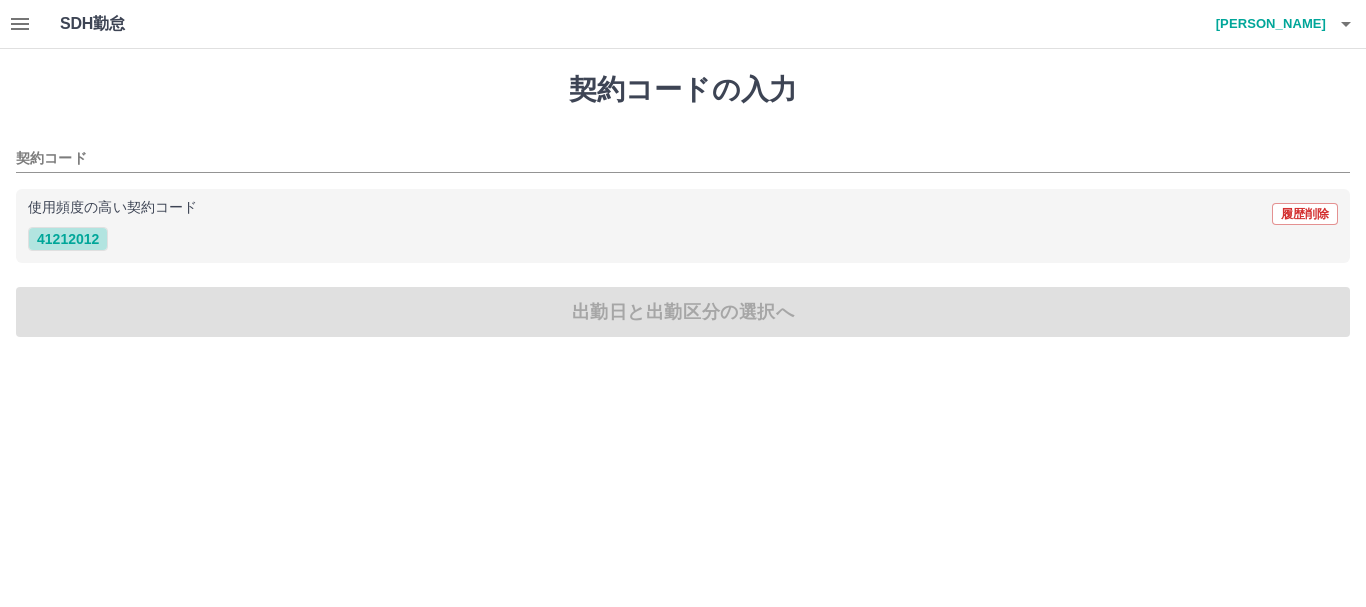 drag, startPoint x: 86, startPoint y: 234, endPoint x: 130, endPoint y: 241, distance: 44.553337 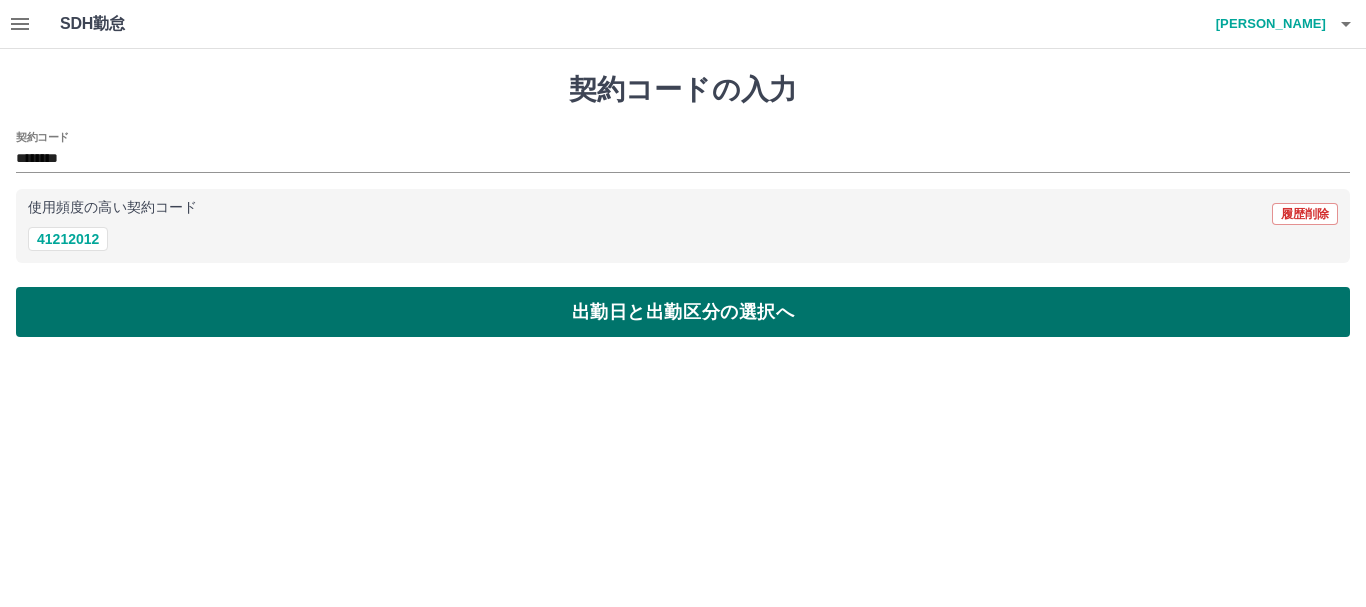 click on "出勤日と出勤区分の選択へ" at bounding box center [683, 312] 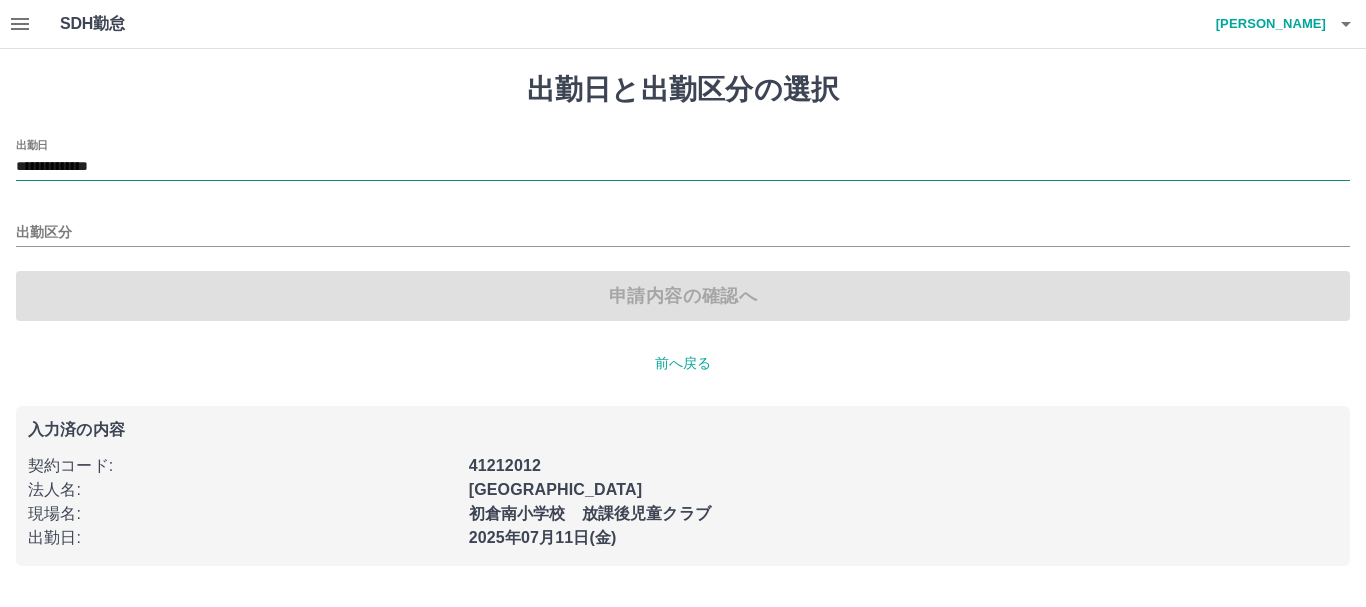 click on "**********" at bounding box center (683, 167) 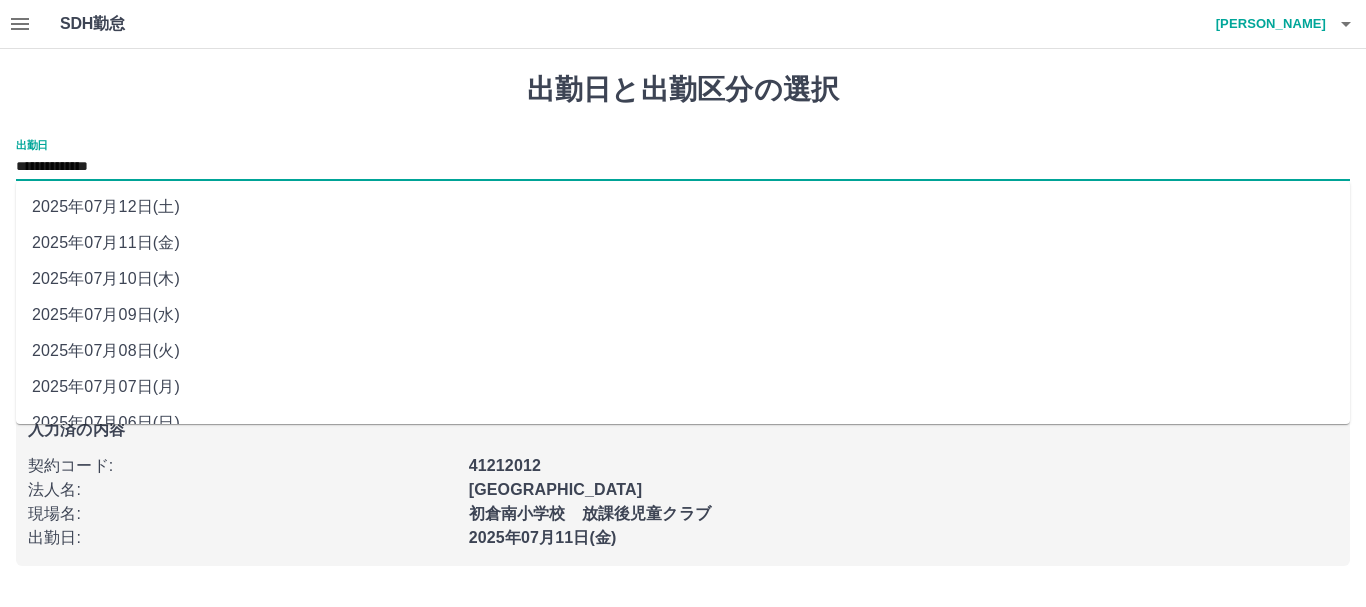 click on "2025年07月12日(土)" at bounding box center (683, 207) 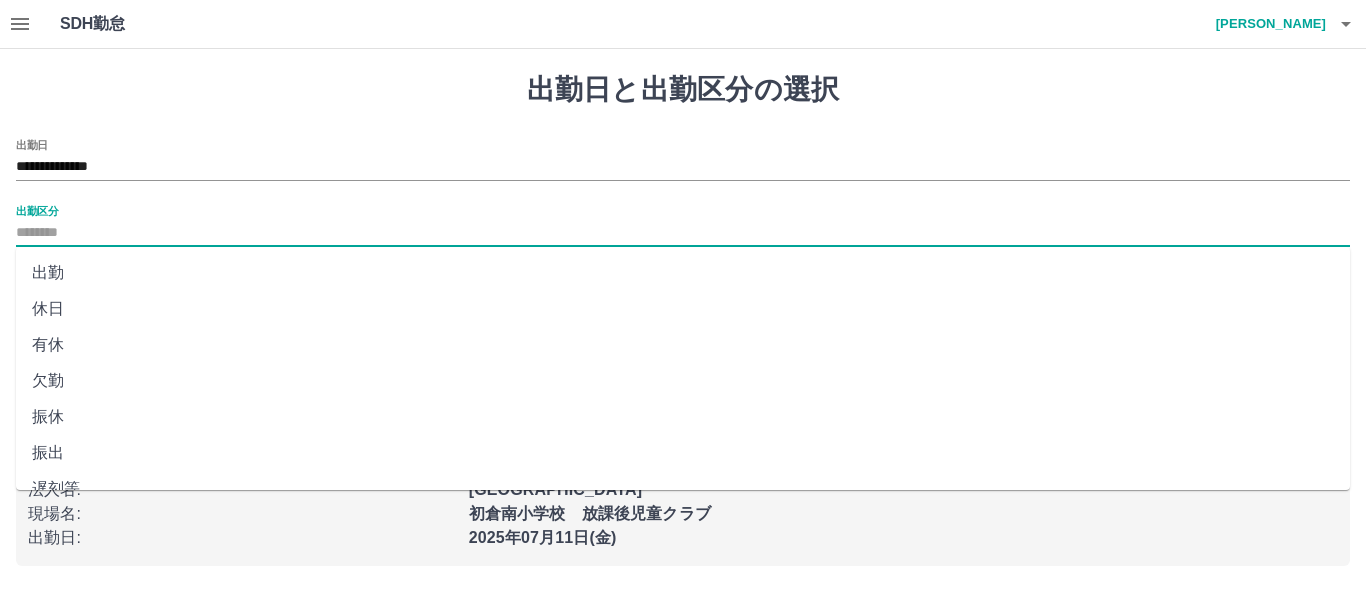 click on "出勤区分" at bounding box center (683, 233) 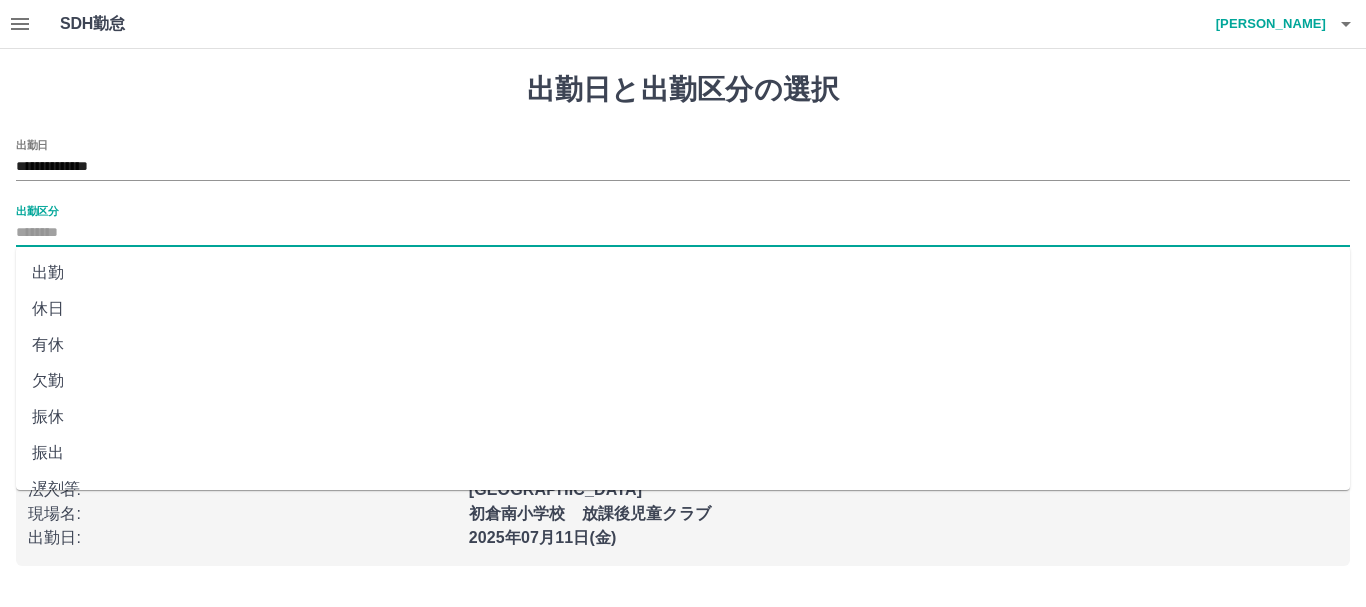 drag, startPoint x: 58, startPoint y: 305, endPoint x: 226, endPoint y: 306, distance: 168.00298 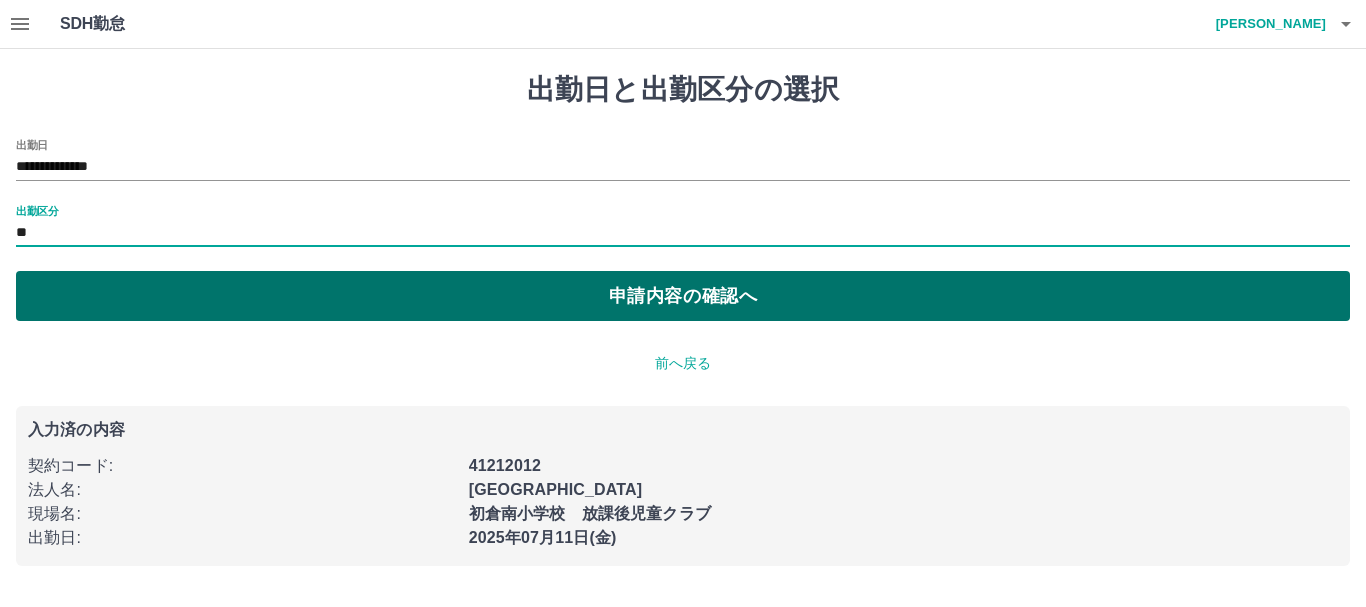 click on "申請内容の確認へ" at bounding box center (683, 296) 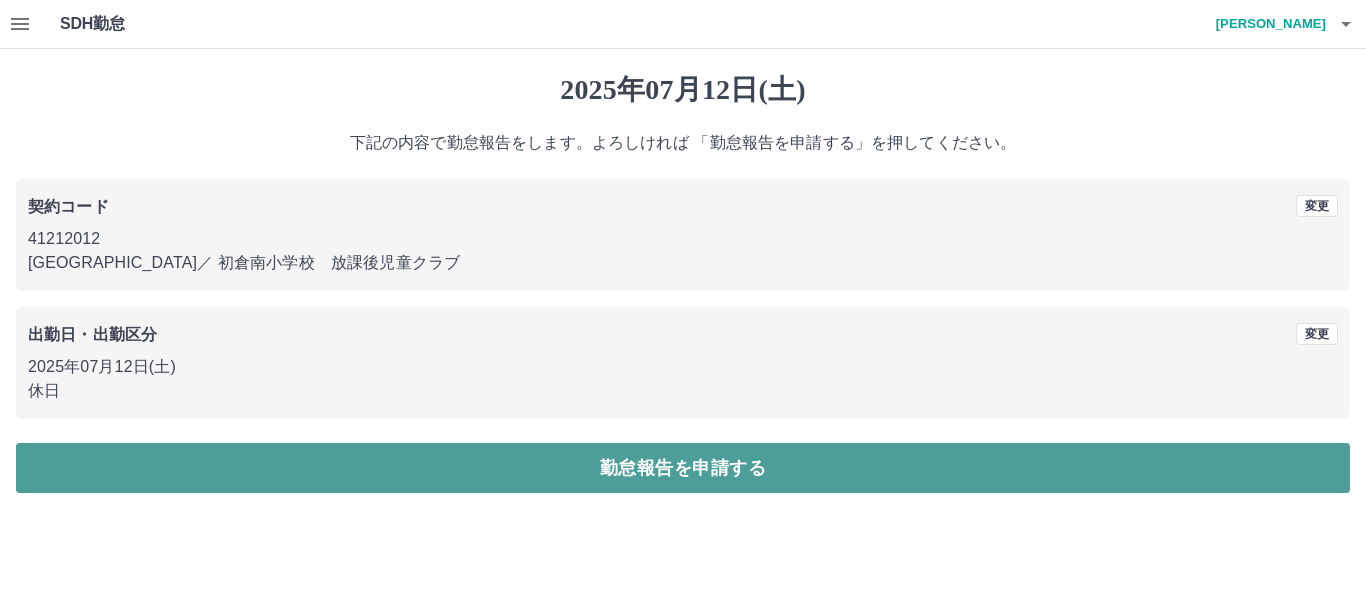 click on "勤怠報告を申請する" at bounding box center (683, 468) 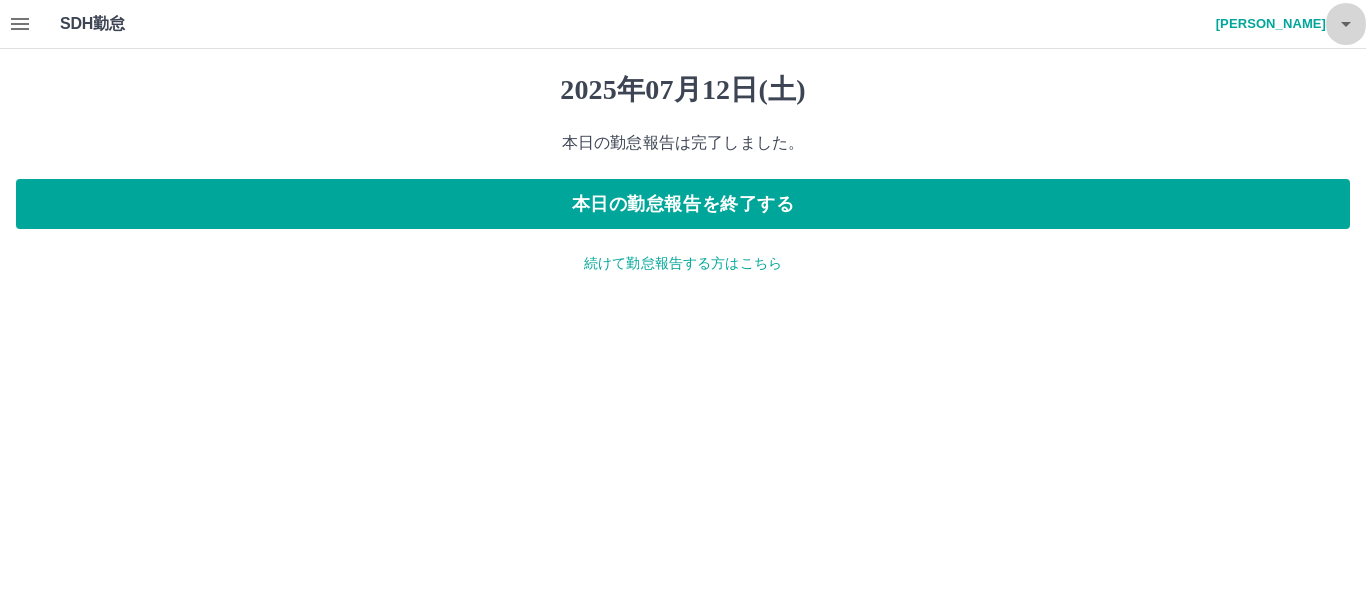 click 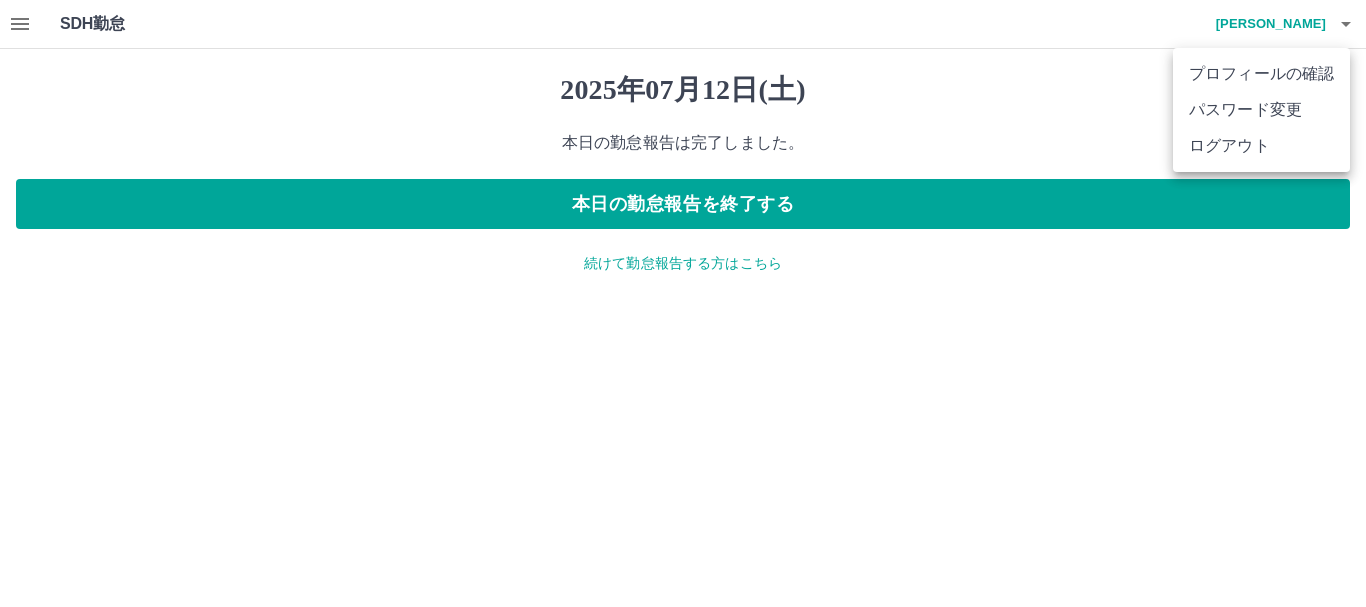 click on "ログアウト" at bounding box center [1261, 146] 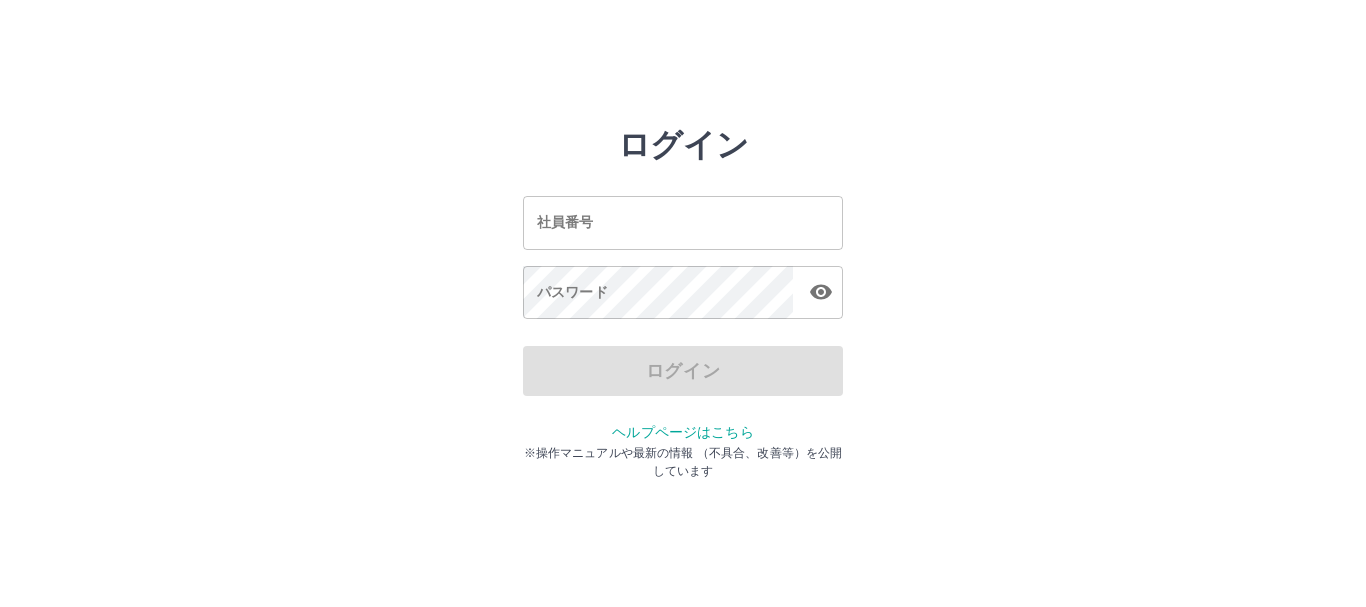 scroll, scrollTop: 0, scrollLeft: 0, axis: both 